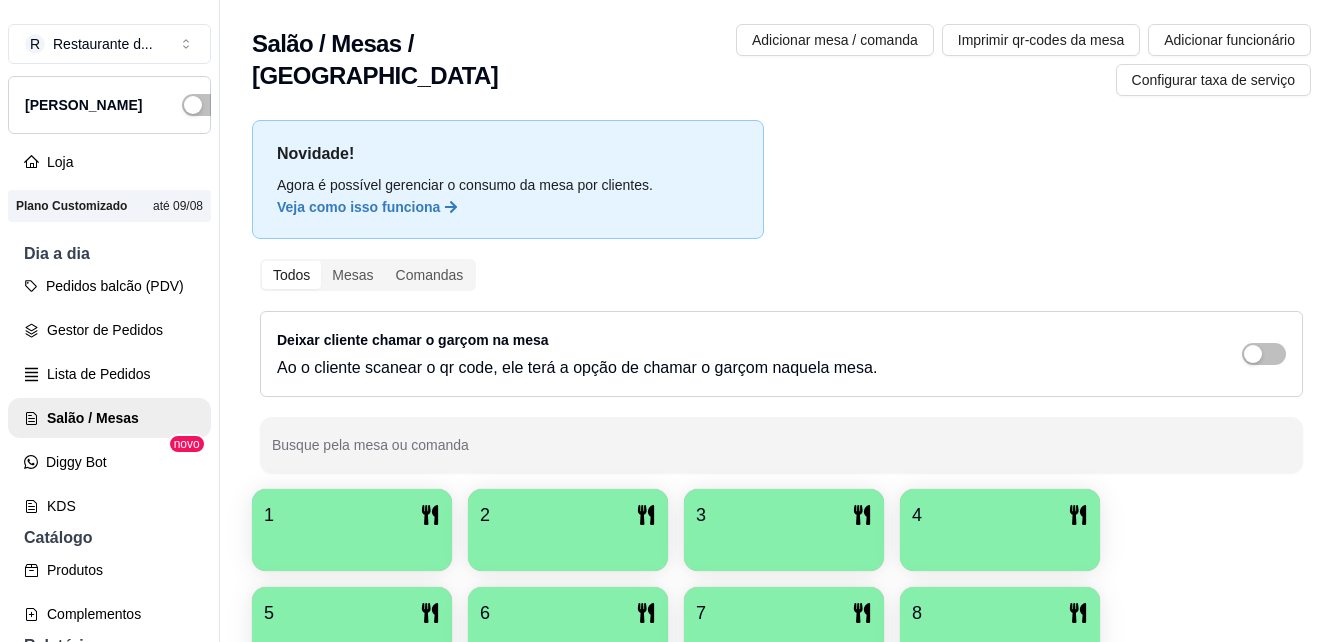 scroll, scrollTop: 0, scrollLeft: 0, axis: both 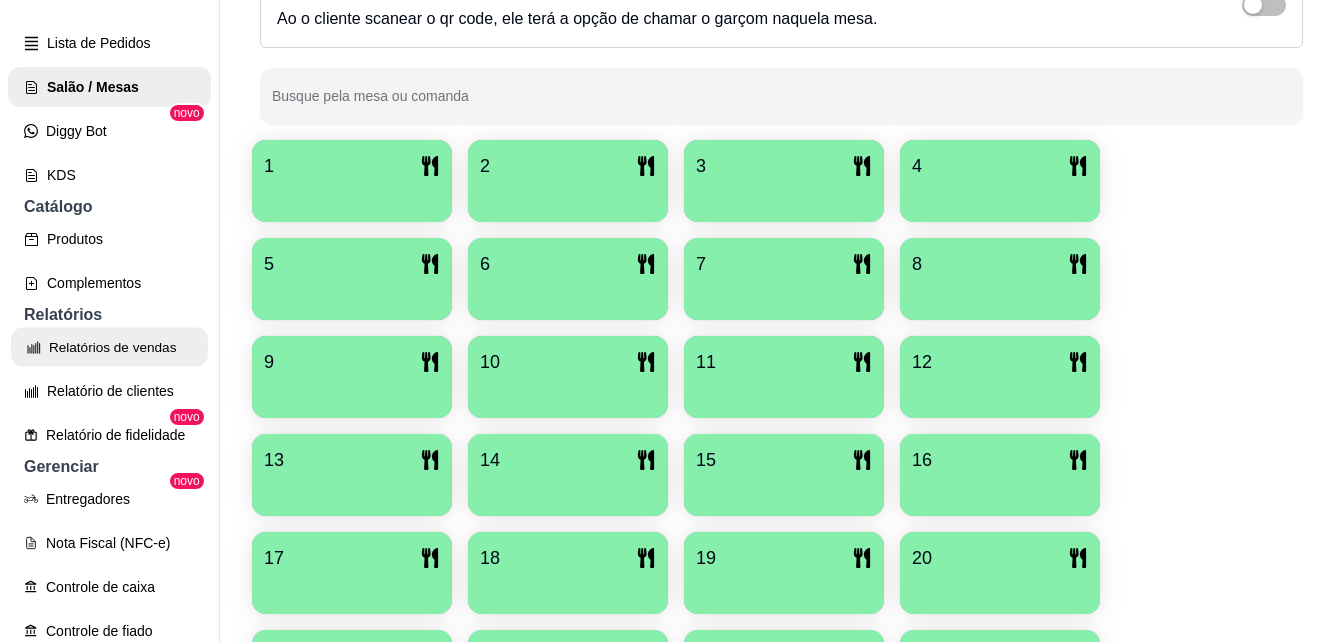 click on "Relatórios de vendas" at bounding box center [109, 347] 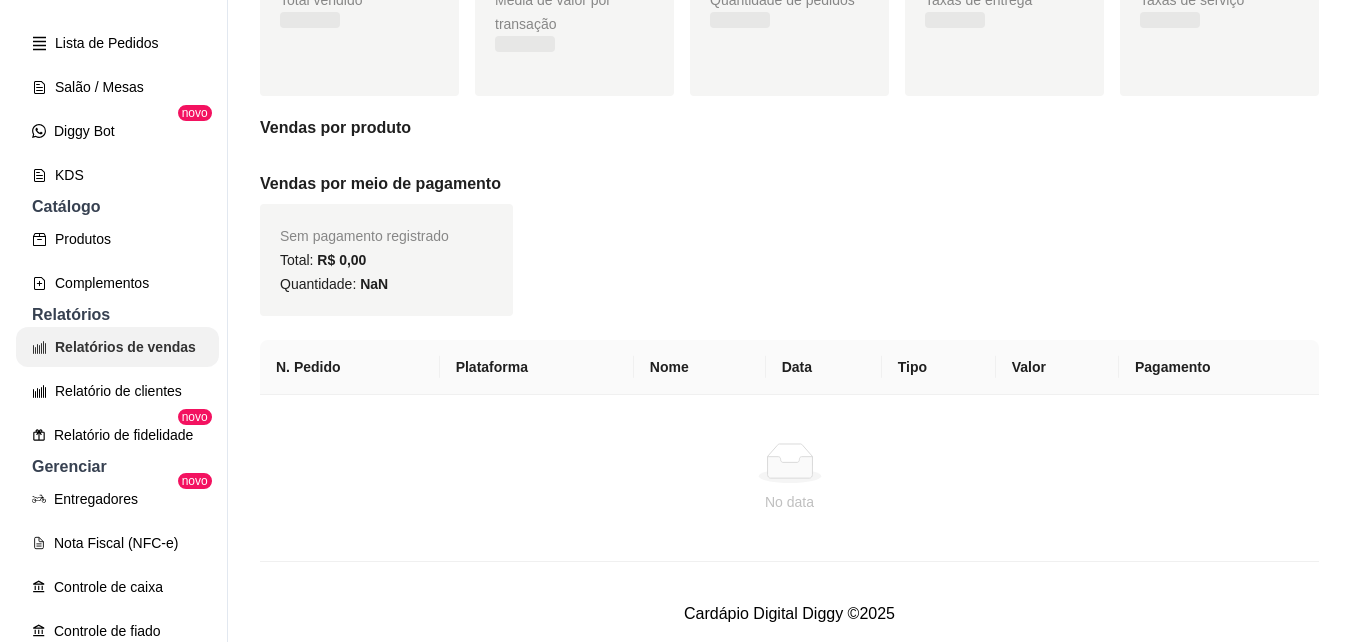scroll, scrollTop: 0, scrollLeft: 0, axis: both 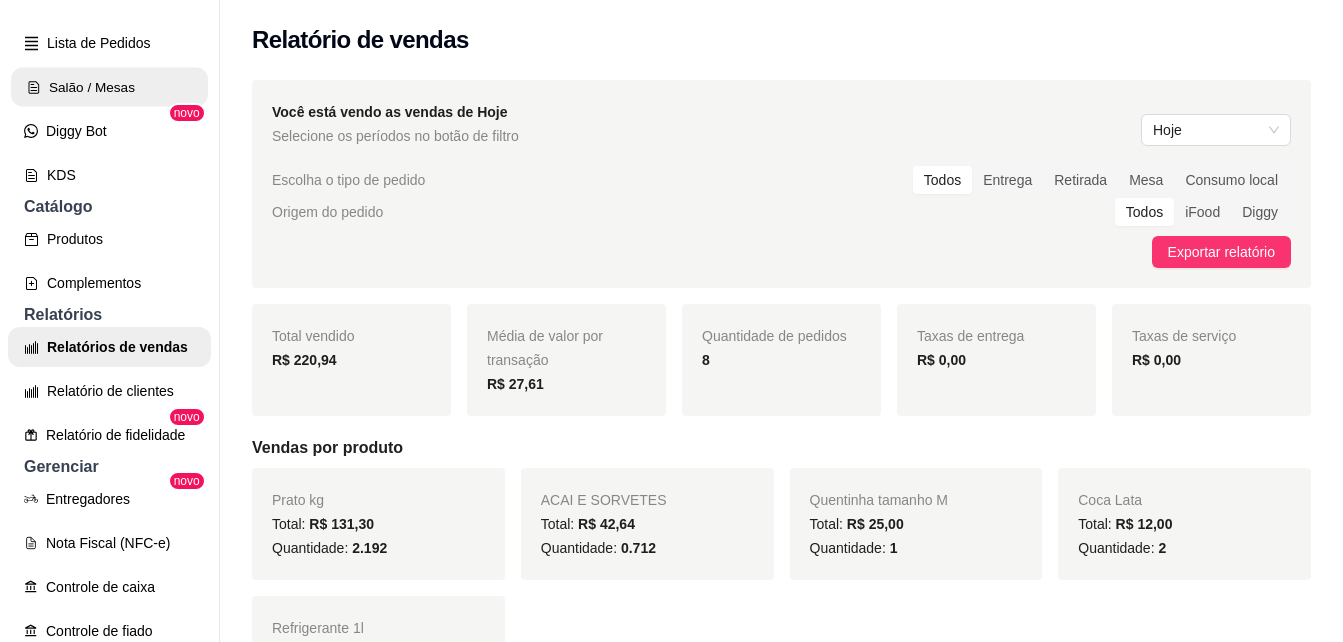 click on "Salão / Mesas" at bounding box center (109, 87) 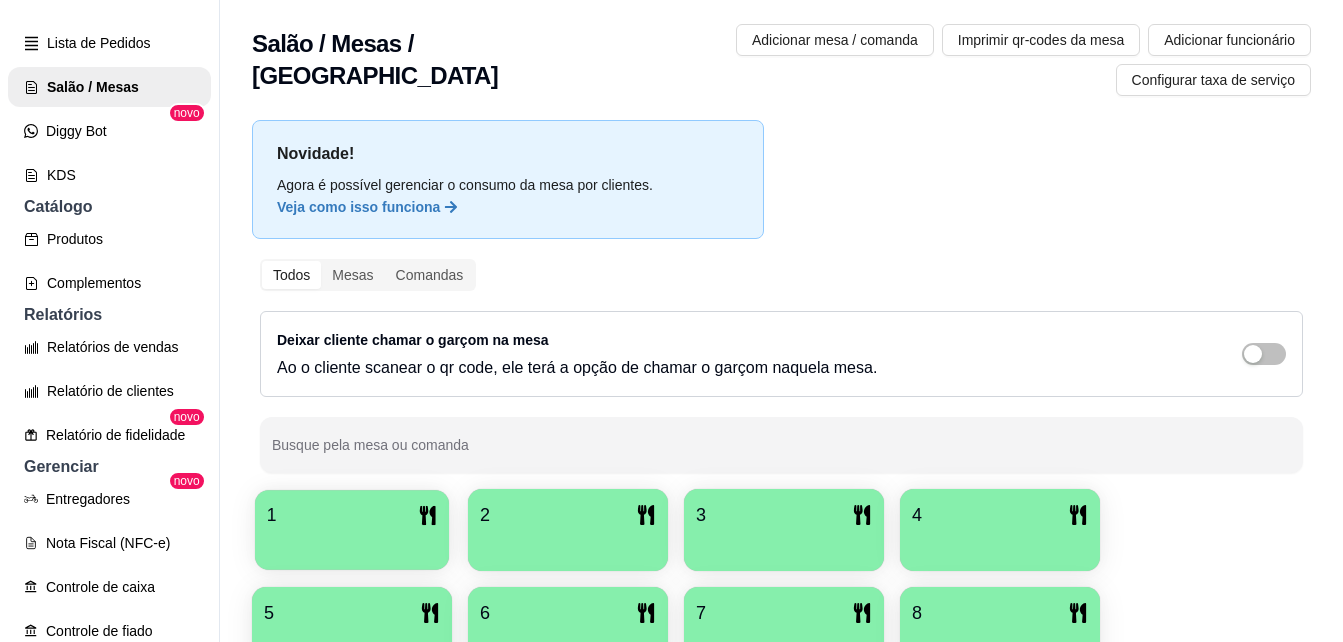 click on "1" at bounding box center (352, 530) 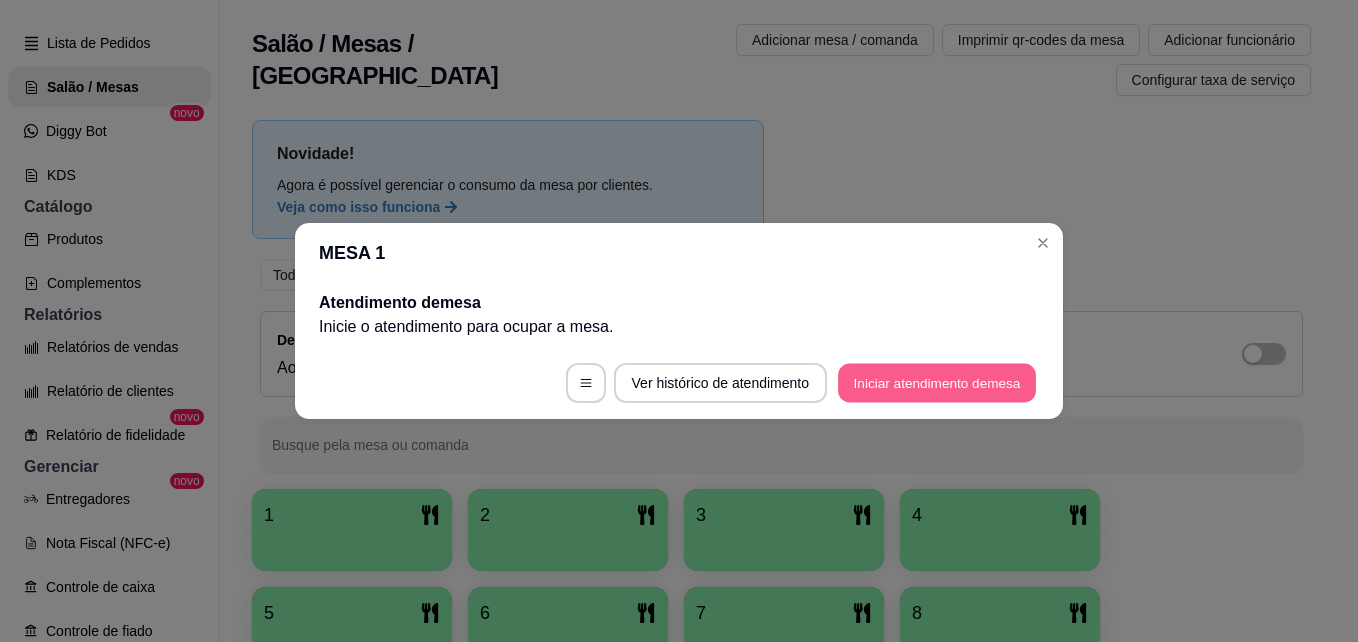click on "Iniciar atendimento de  mesa" at bounding box center [937, 383] 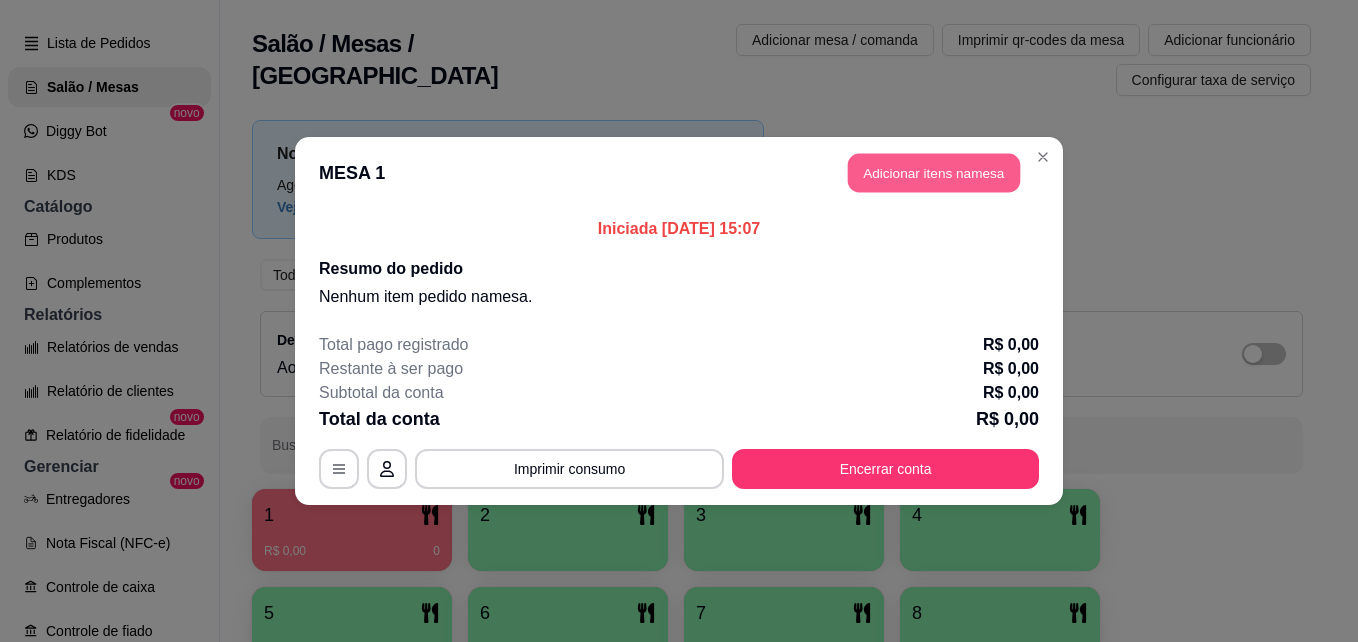 click on "Adicionar itens na  mesa" at bounding box center (934, 173) 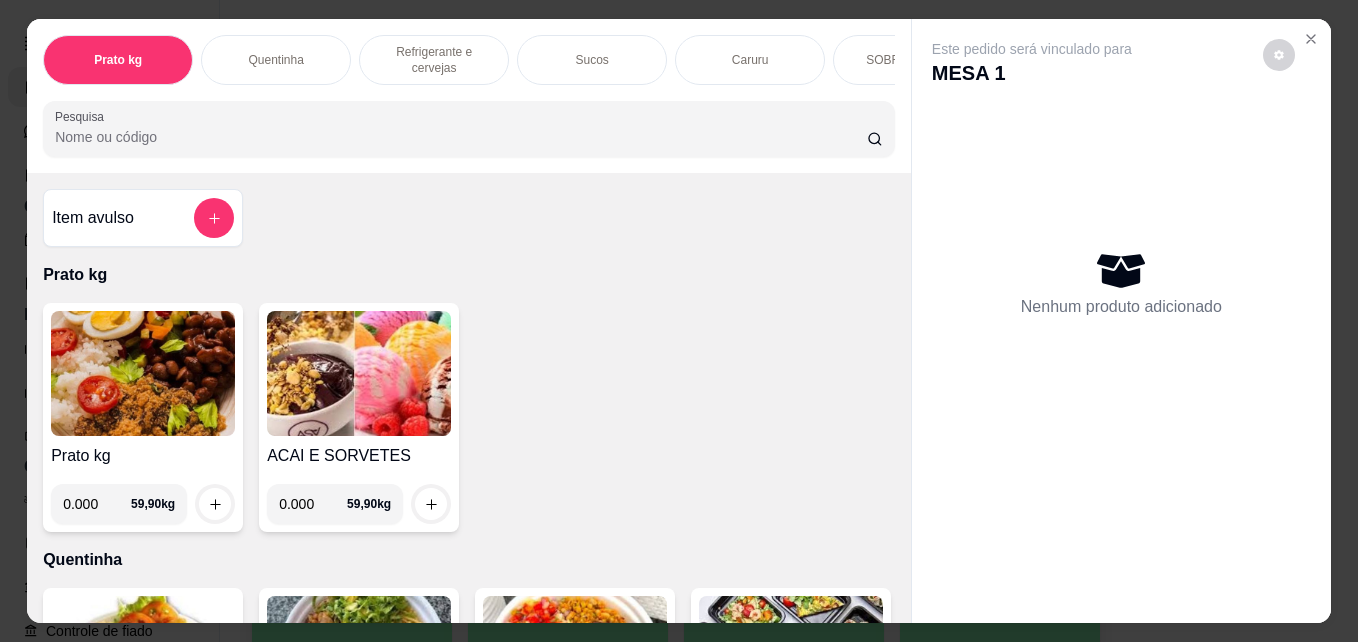 click on "Quentinha" at bounding box center (275, 60) 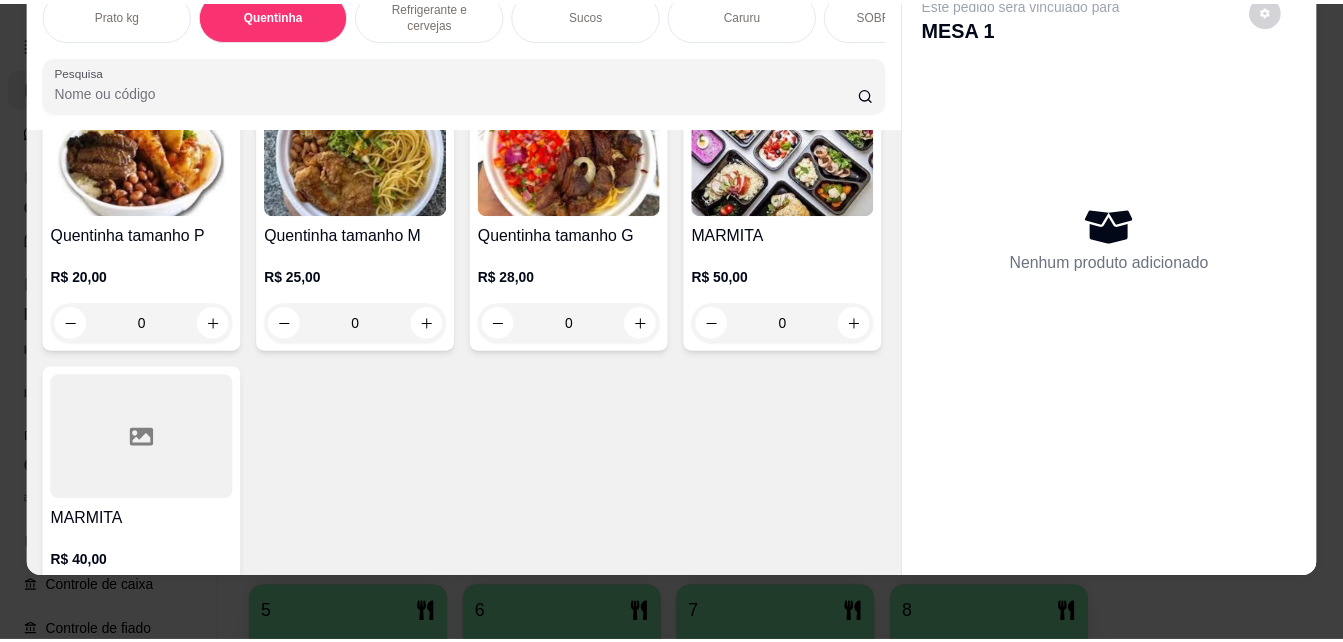 scroll, scrollTop: 519, scrollLeft: 0, axis: vertical 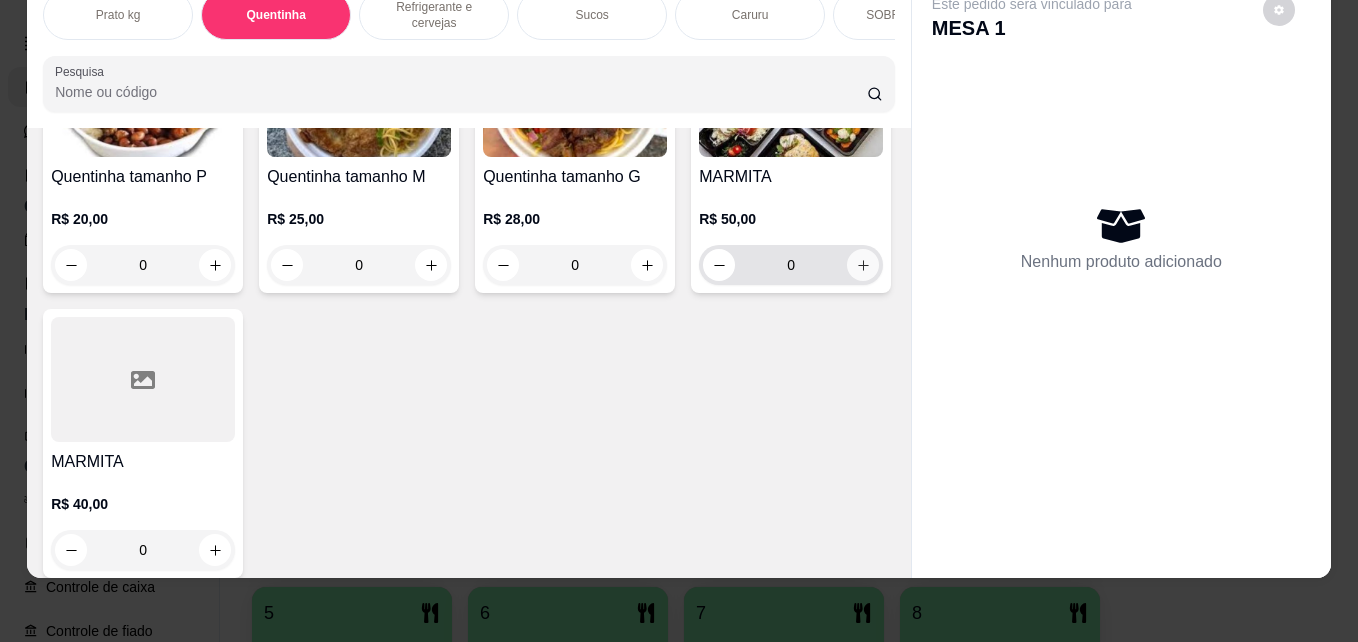 click 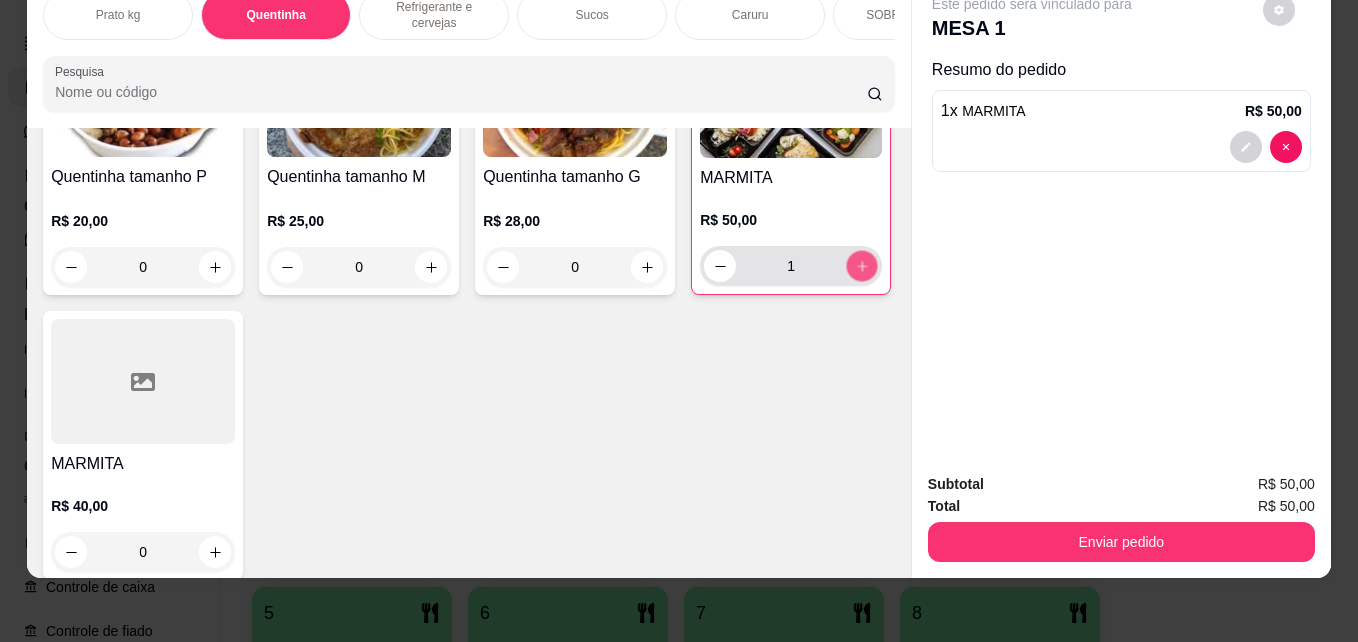 click 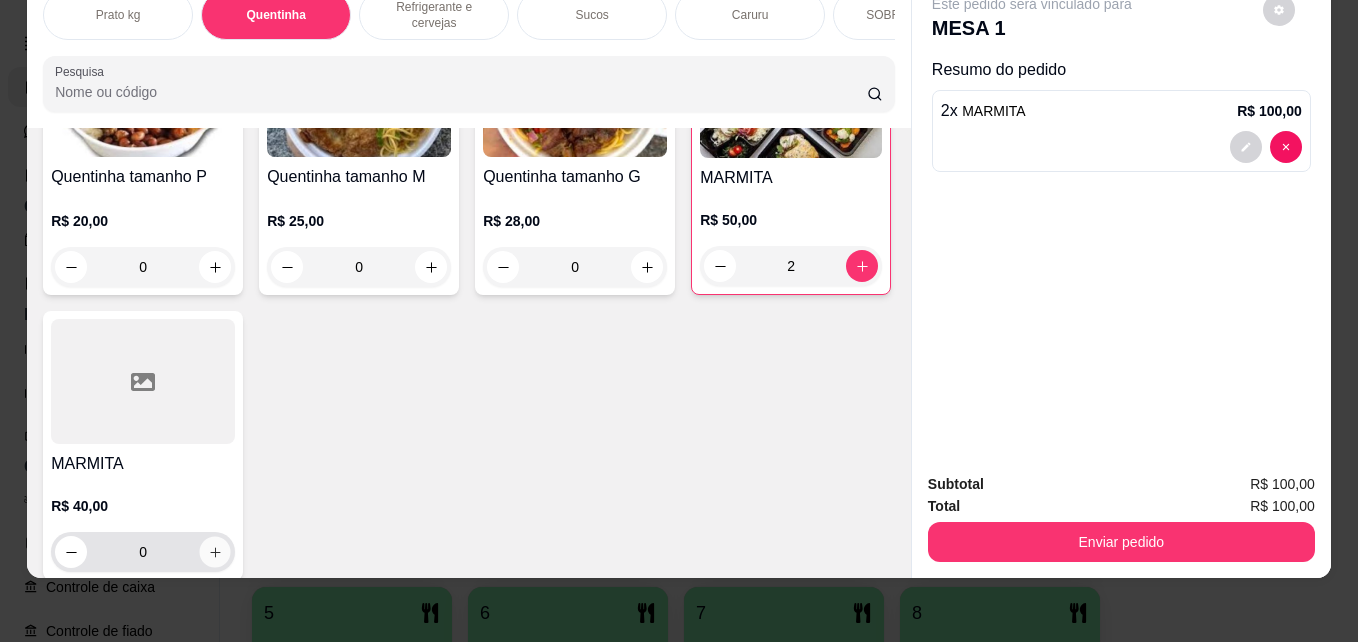 click 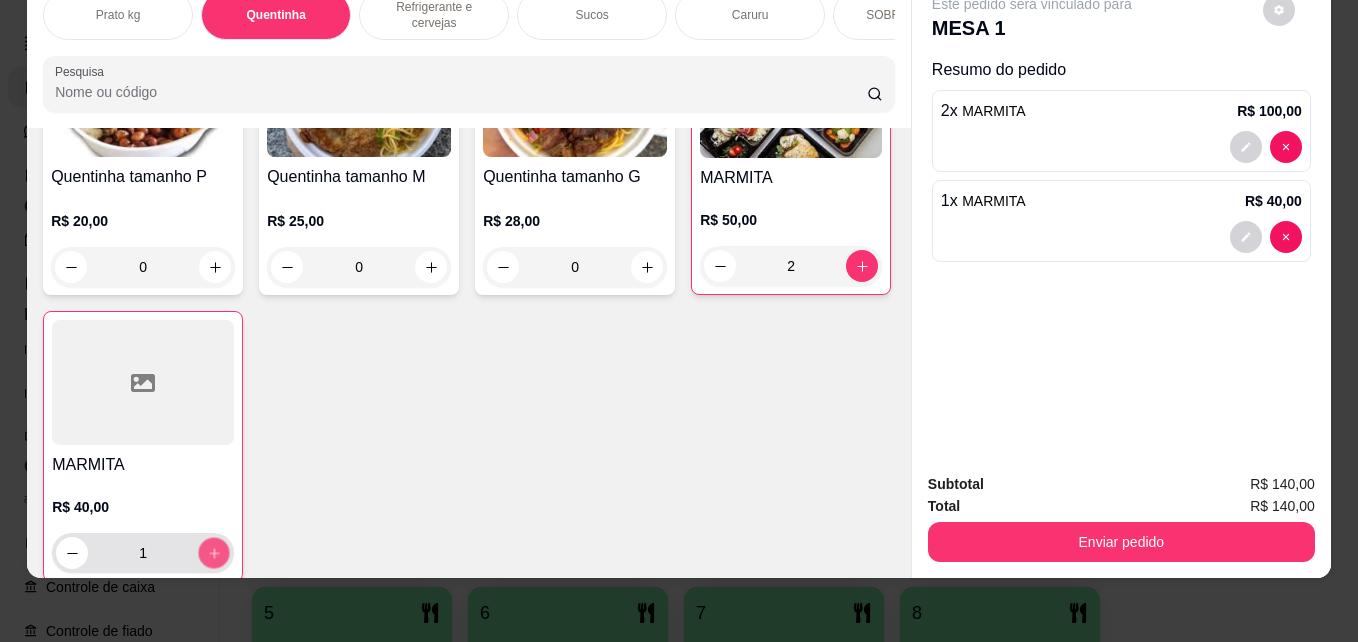 click 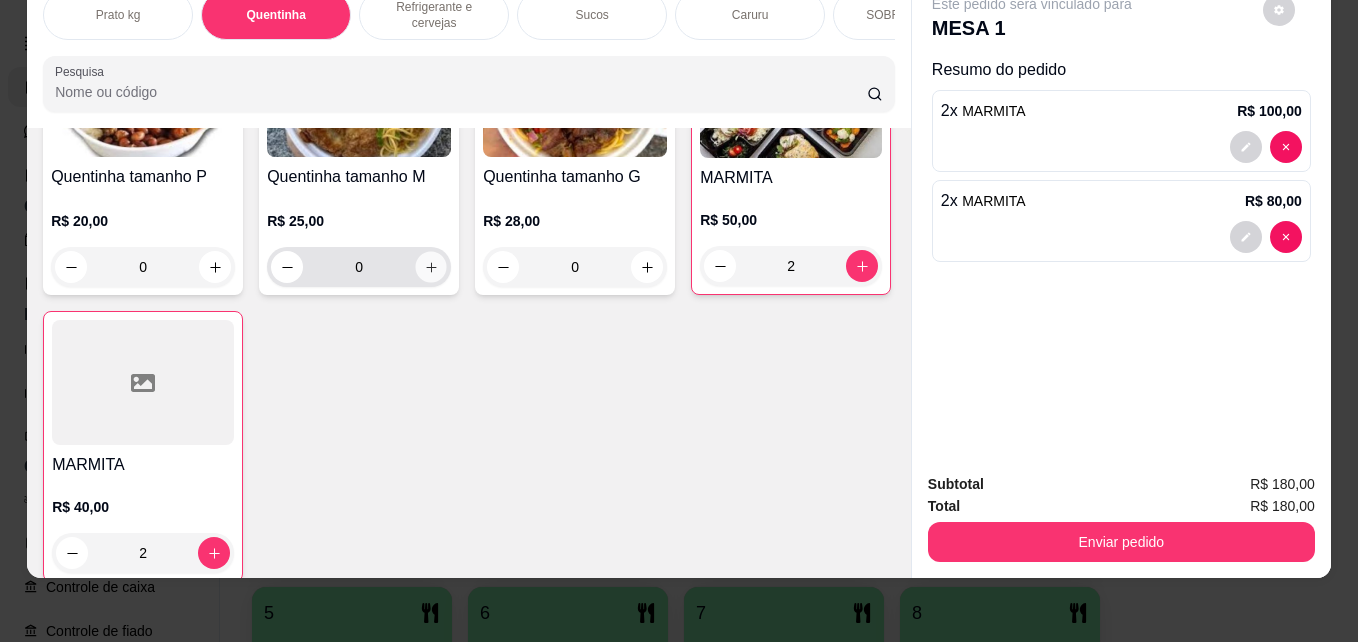 click at bounding box center (431, 267) 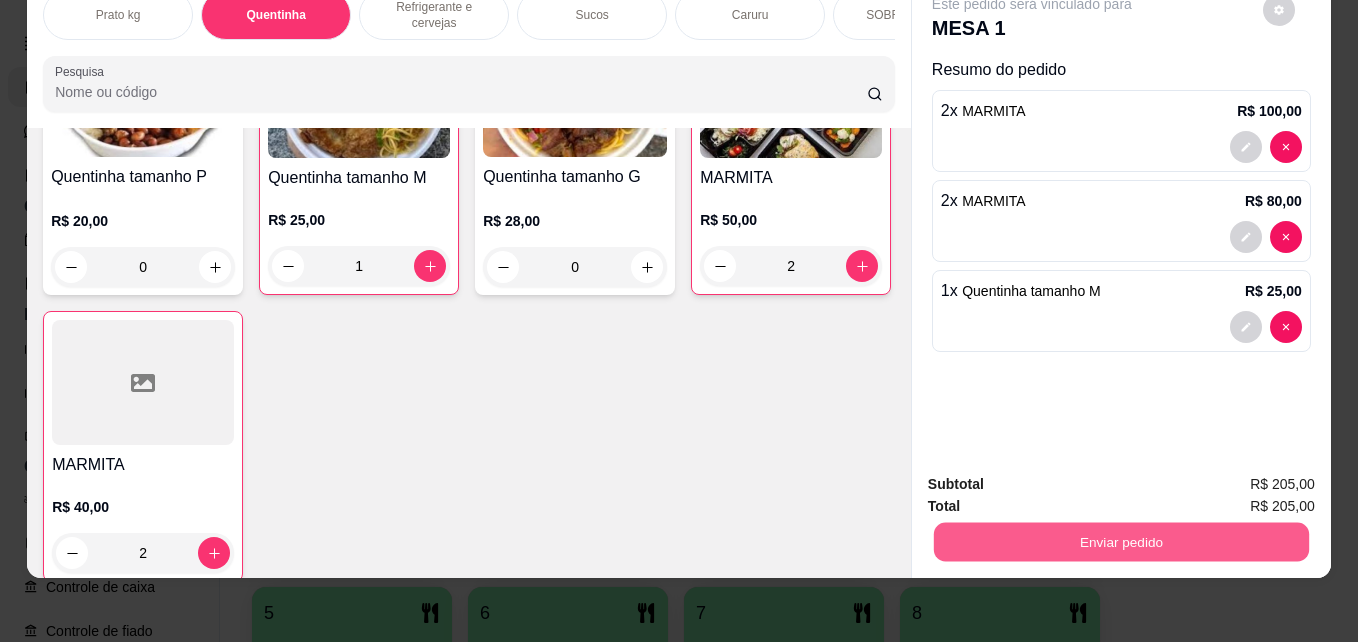 click on "Enviar pedido" at bounding box center [1121, 541] 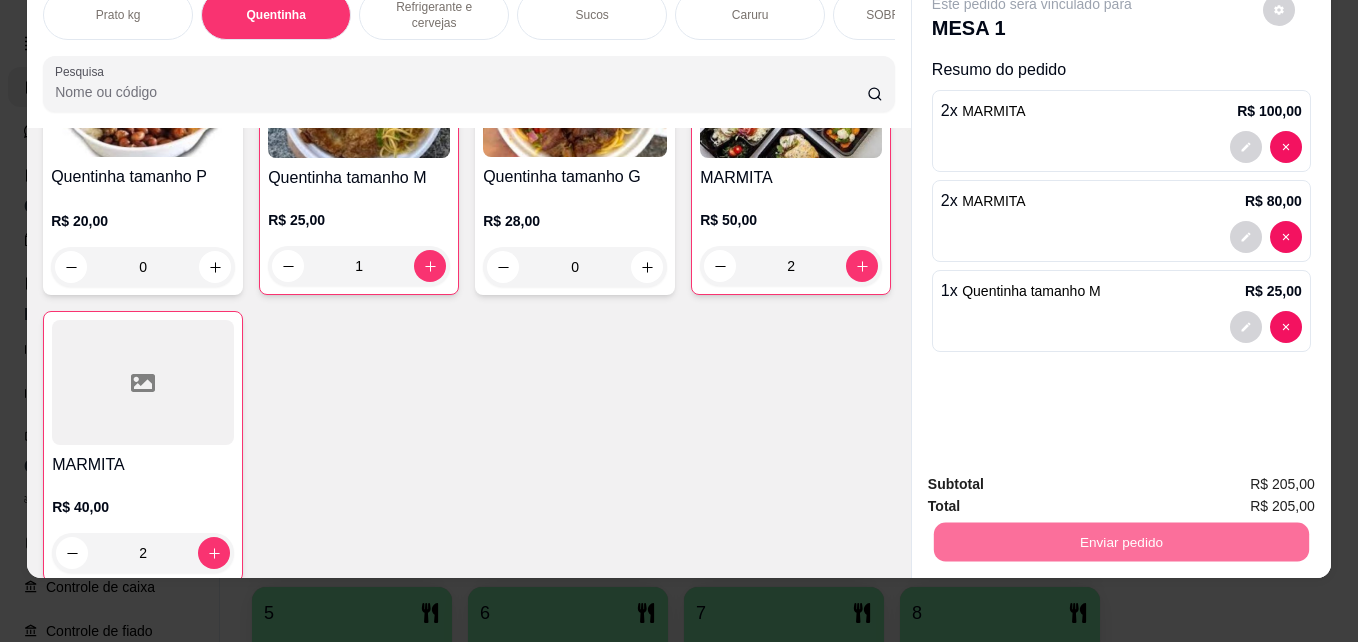 click on "Não registrar e enviar pedido" at bounding box center (1055, 477) 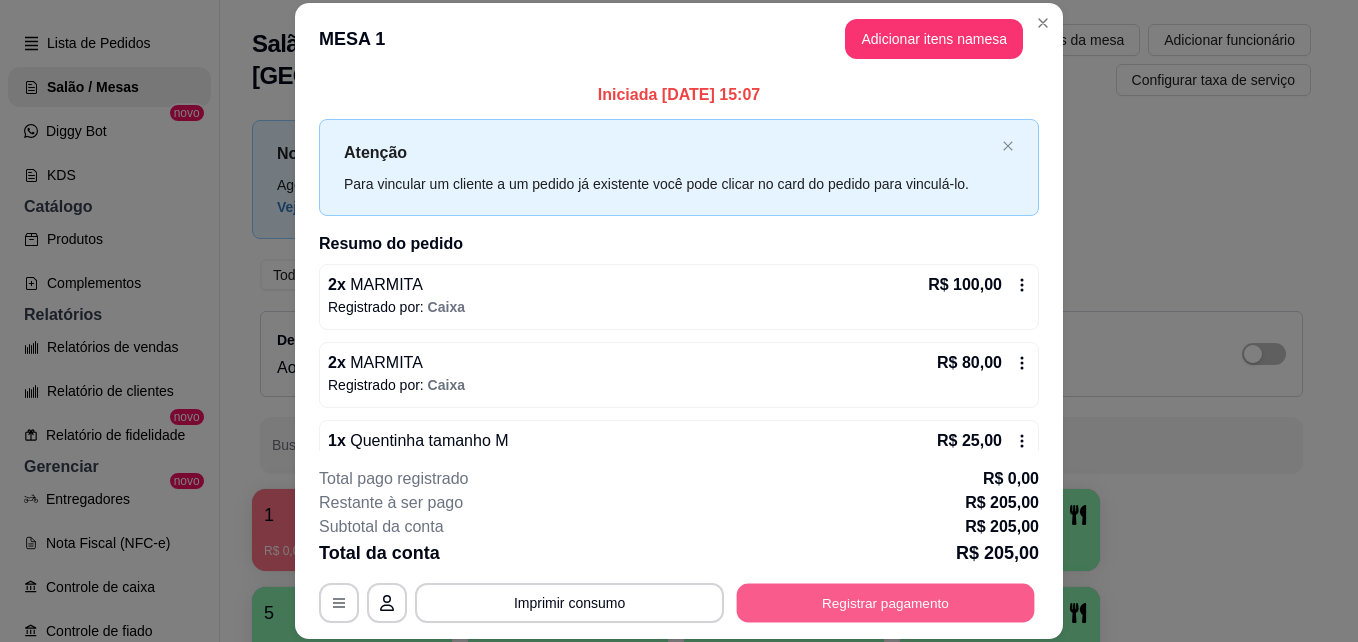 click on "Registrar pagamento" at bounding box center [886, 602] 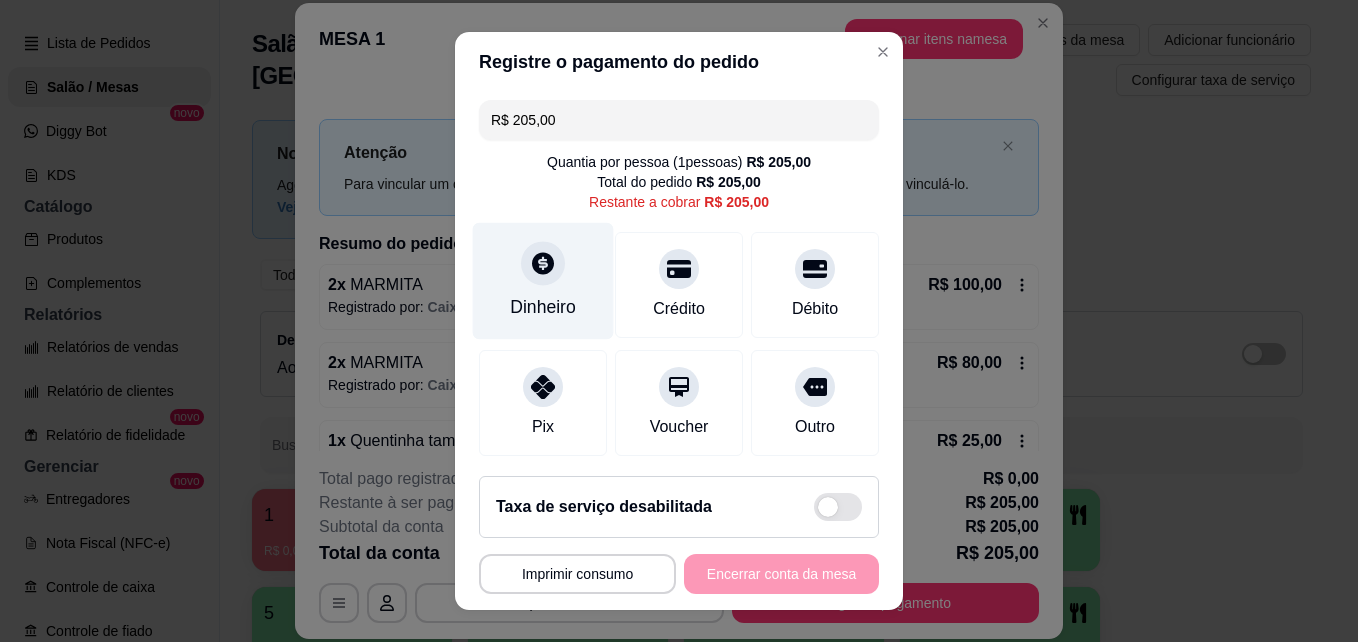 click on "Dinheiro" at bounding box center [543, 307] 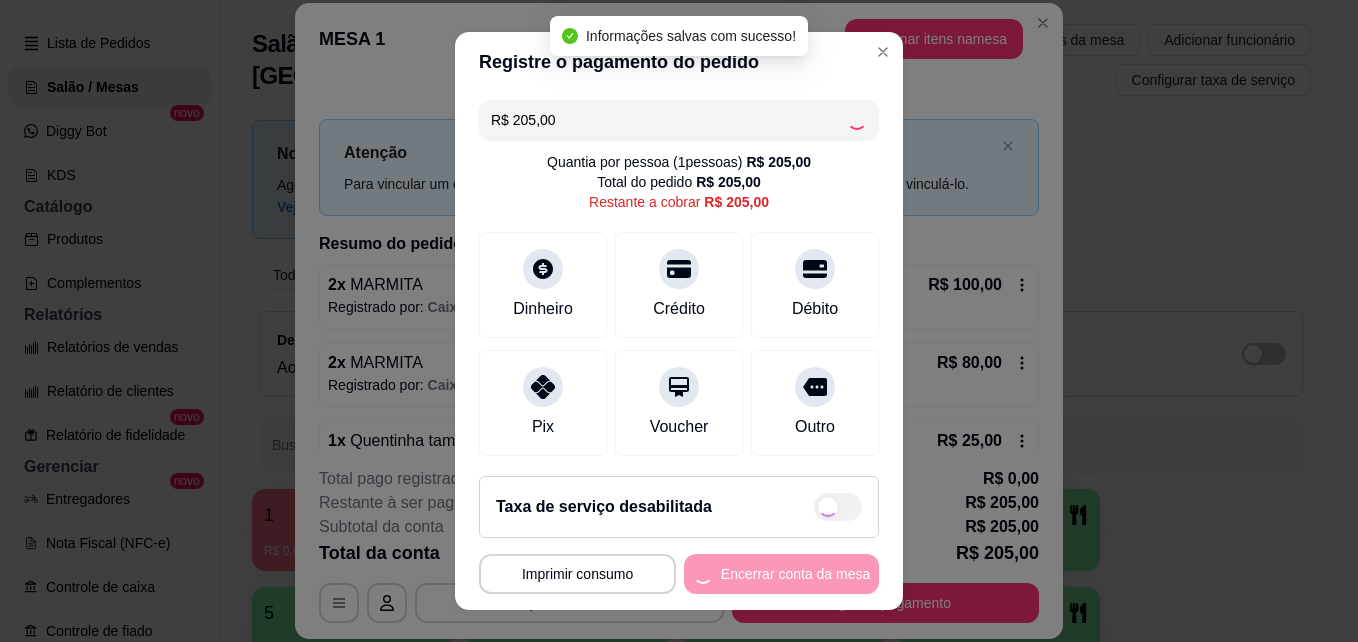 type on "R$ 0,00" 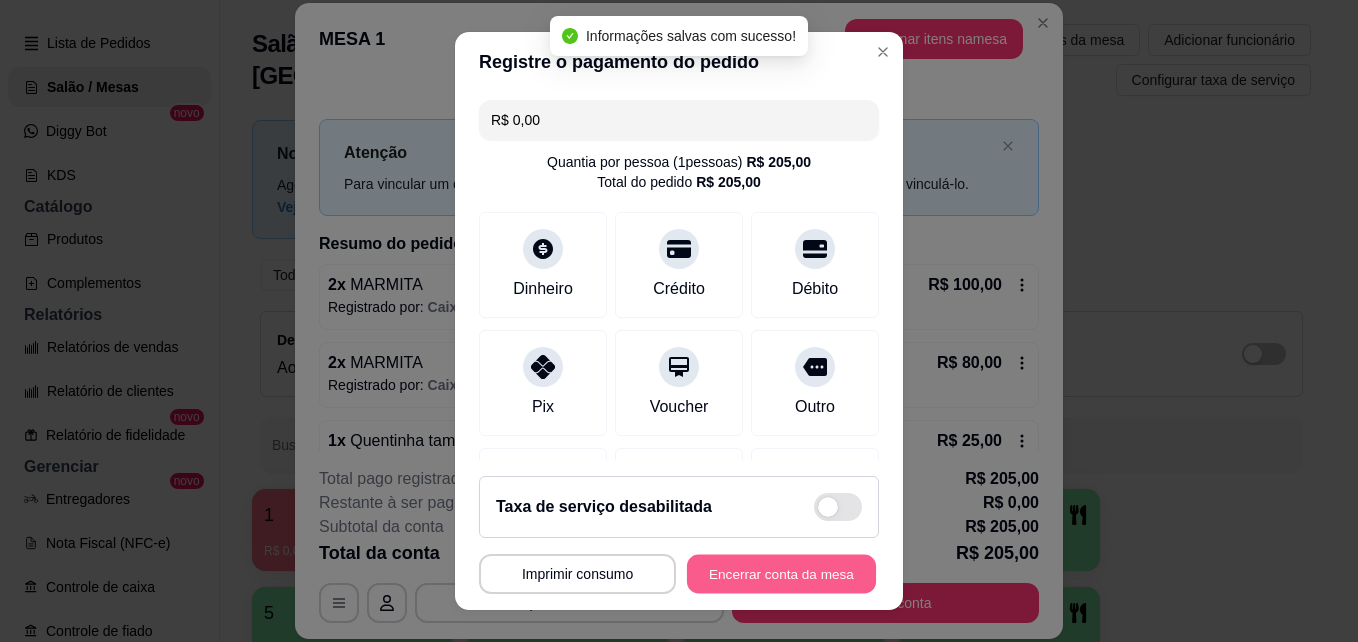 click on "Encerrar conta da mesa" at bounding box center [781, 574] 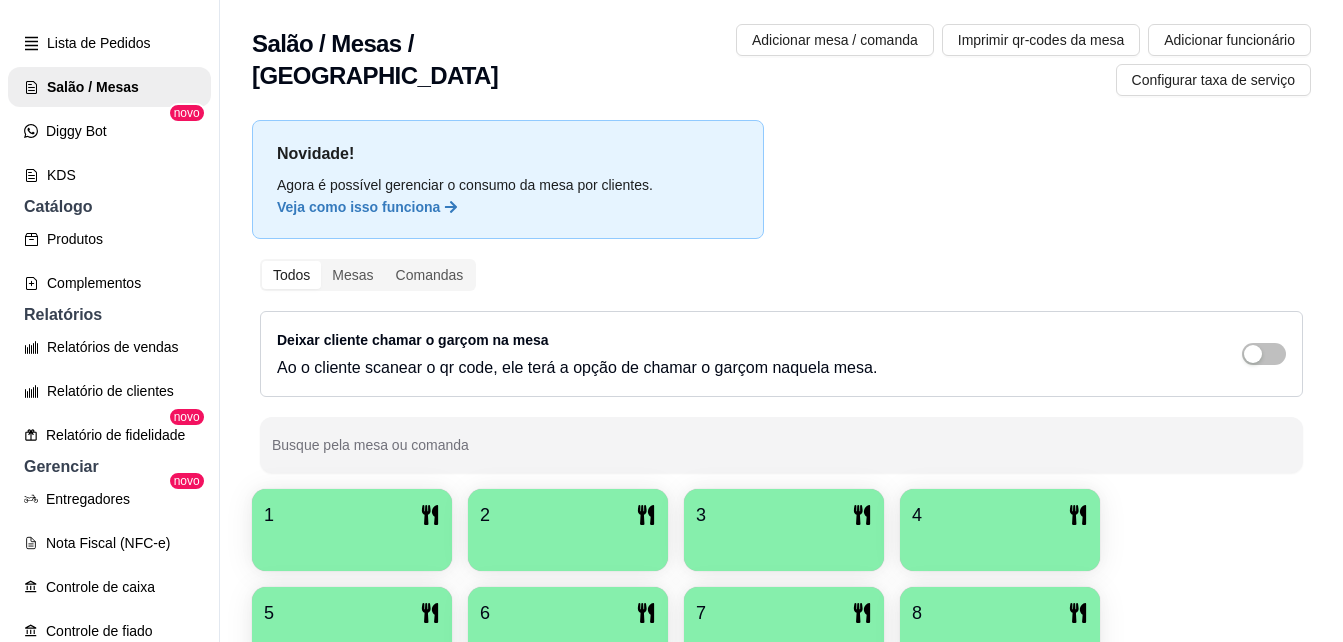 click on "Novidade! Agora é possível gerenciar o consumo da mesa por clientes.   Veja como isso funciona Todos Mesas Comandas Deixar cliente chamar o garçom na mesa Ao o cliente scanear o qr code, ele terá a opção de chamar o garçom naquela mesa. Busque pela mesa ou comanda
1 2 3 4 5 6 7 8 9 10 11 12 13 14 15 16 17 18 19 20 21 22 23 24 25 26 27 28 29 30 31 32 33 34 35 36 37 38 39 40" at bounding box center (781, 792) 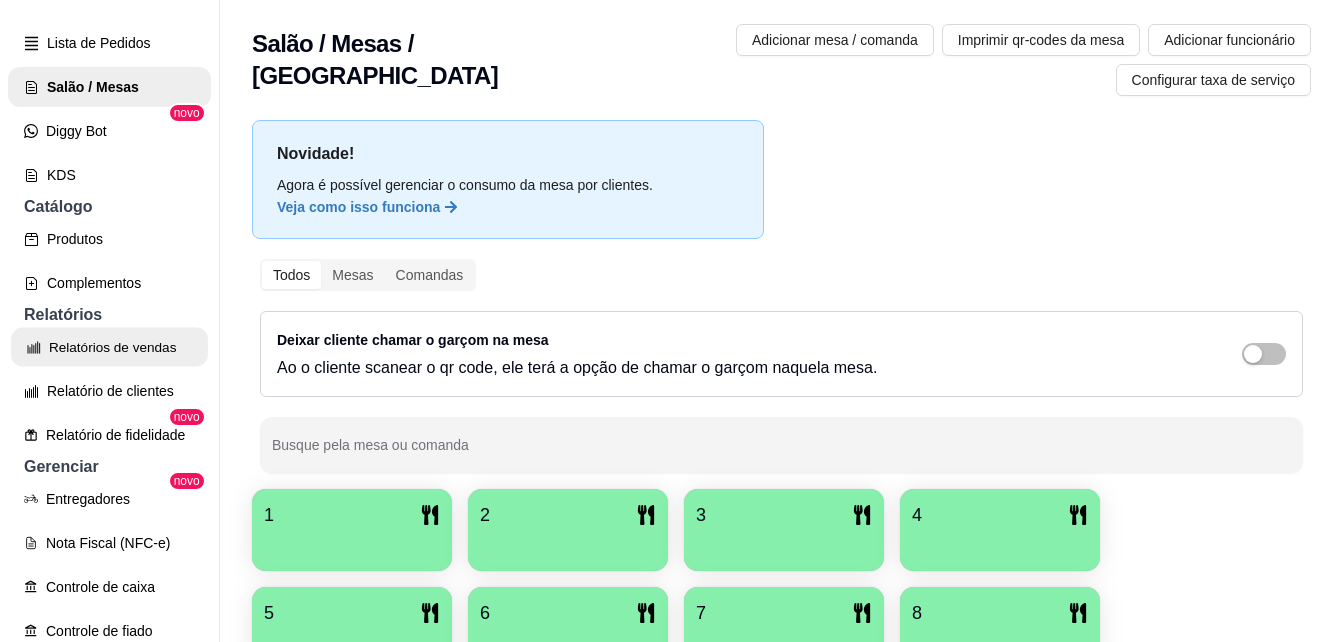 click on "Relatórios de vendas" at bounding box center [109, 347] 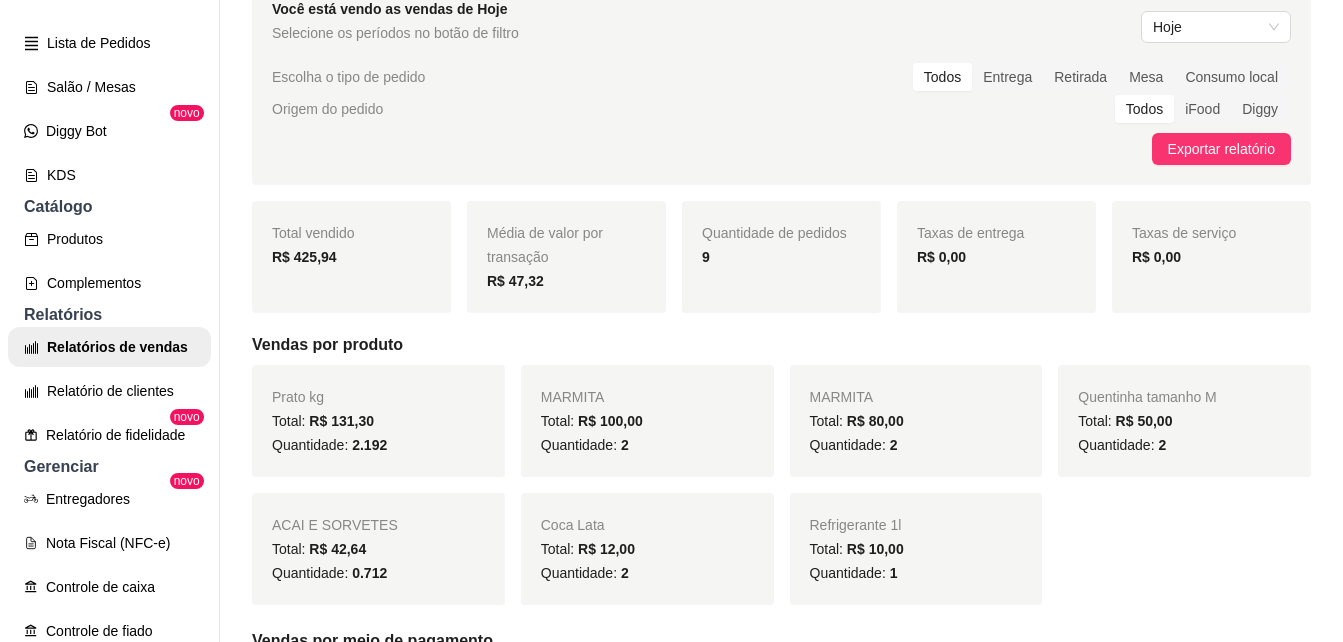 scroll, scrollTop: 96, scrollLeft: 0, axis: vertical 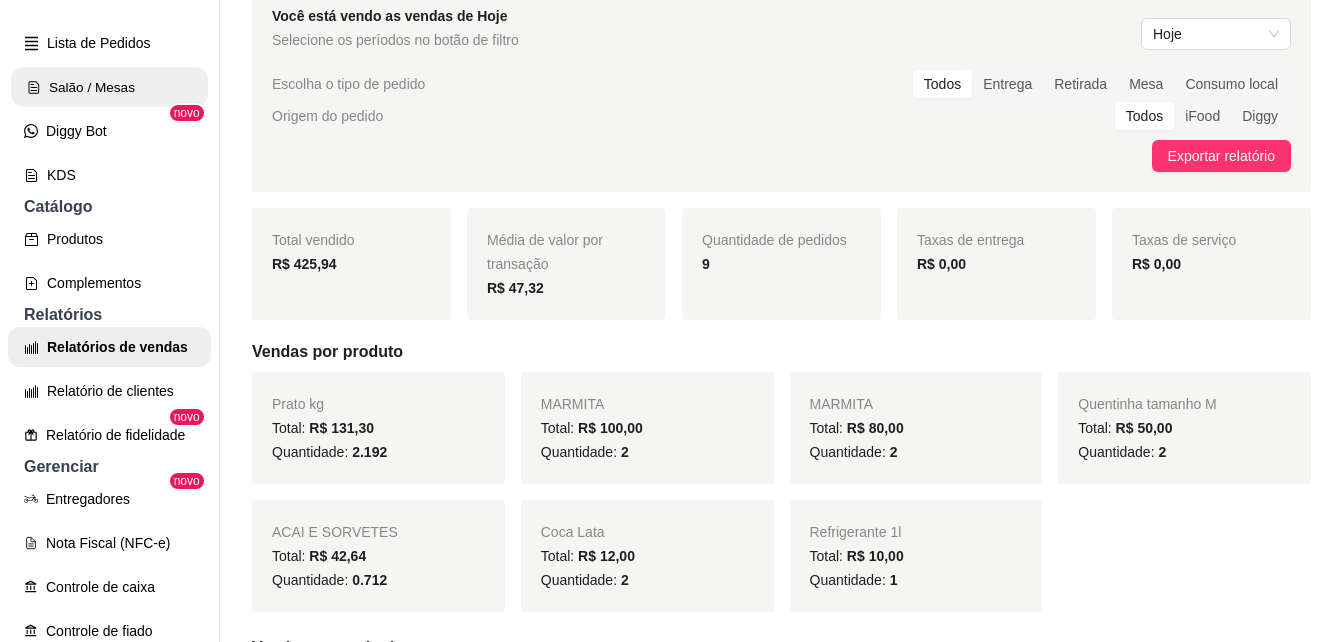 click on "Salão / Mesas" at bounding box center [109, 87] 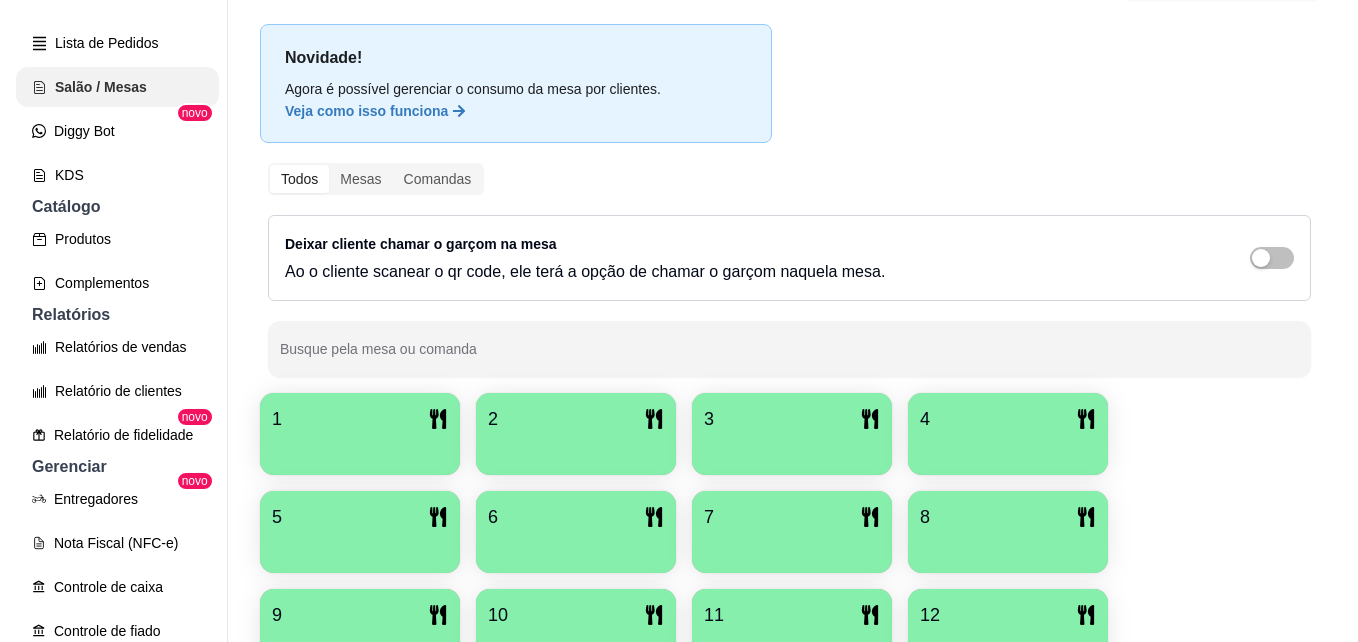 scroll, scrollTop: 0, scrollLeft: 0, axis: both 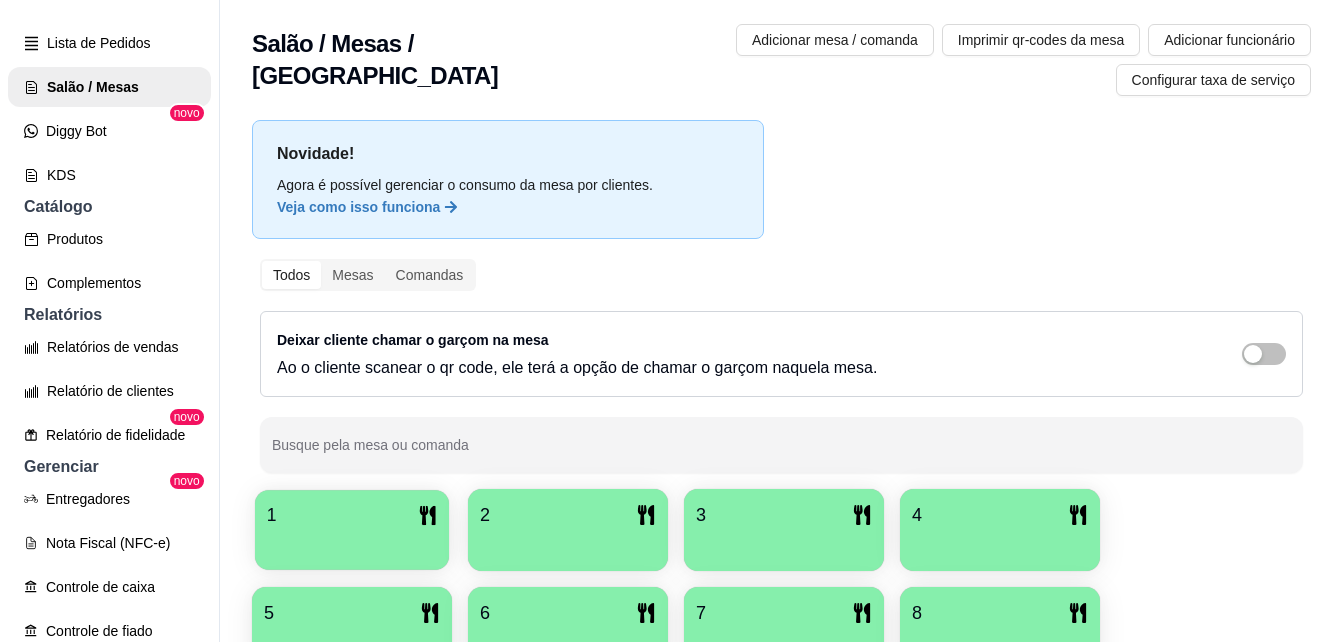 click at bounding box center (352, 543) 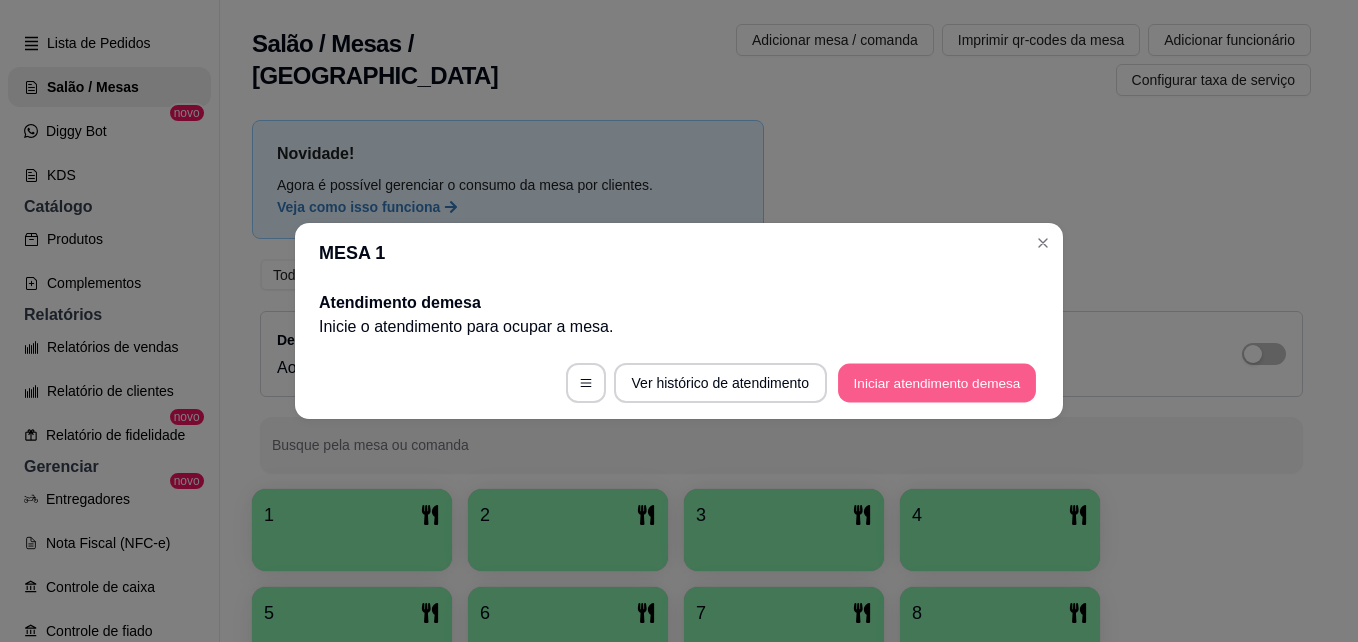 click on "Iniciar atendimento de  mesa" at bounding box center (937, 383) 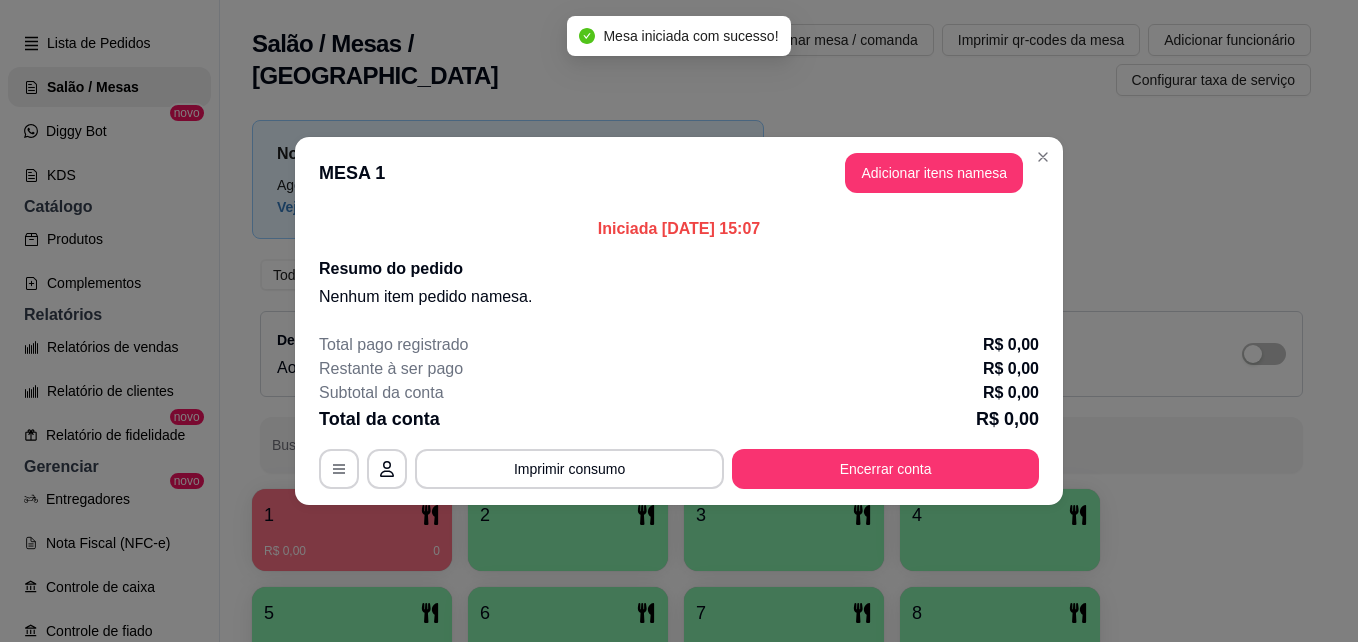 click on "MESA 1 Adicionar itens na  mesa" at bounding box center [679, 173] 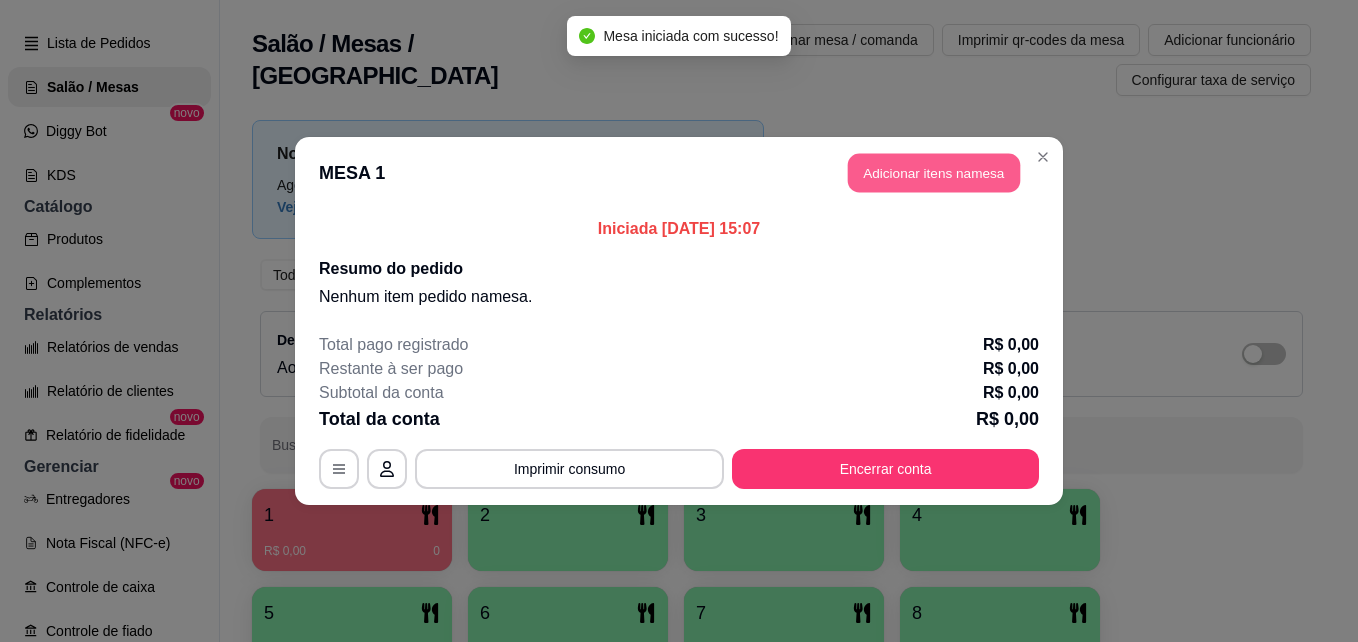click on "Adicionar itens na  mesa" at bounding box center [934, 173] 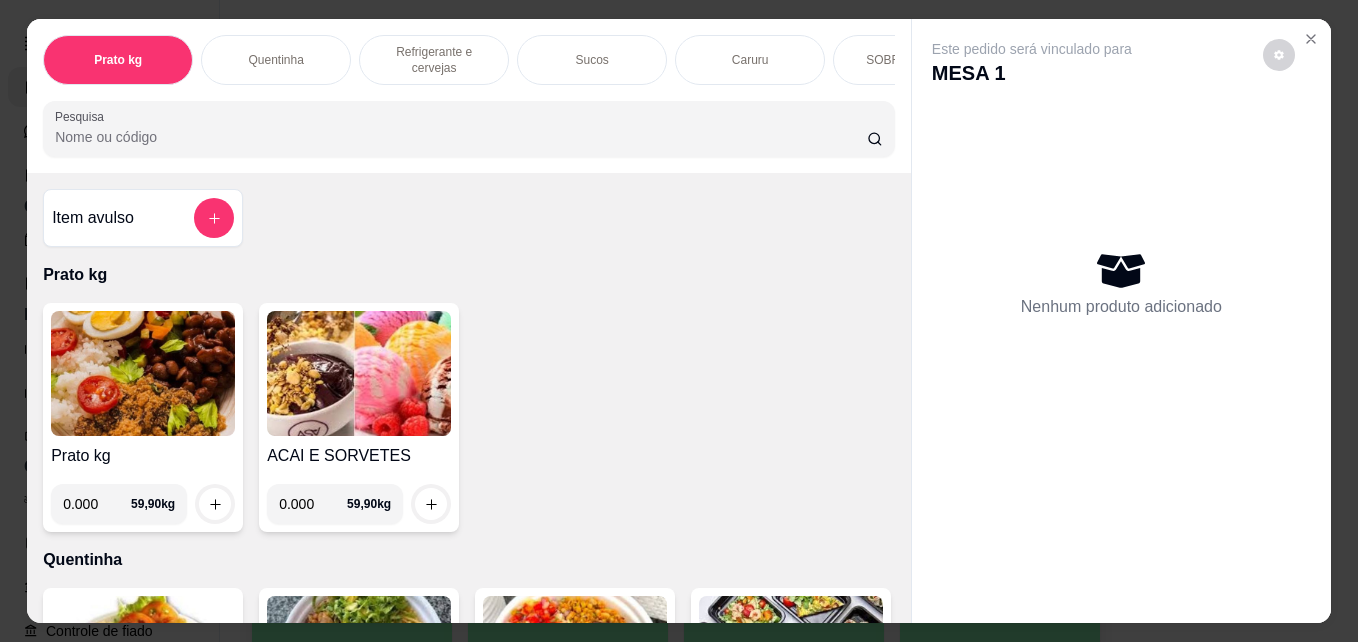 click on "Quentinha" at bounding box center (275, 60) 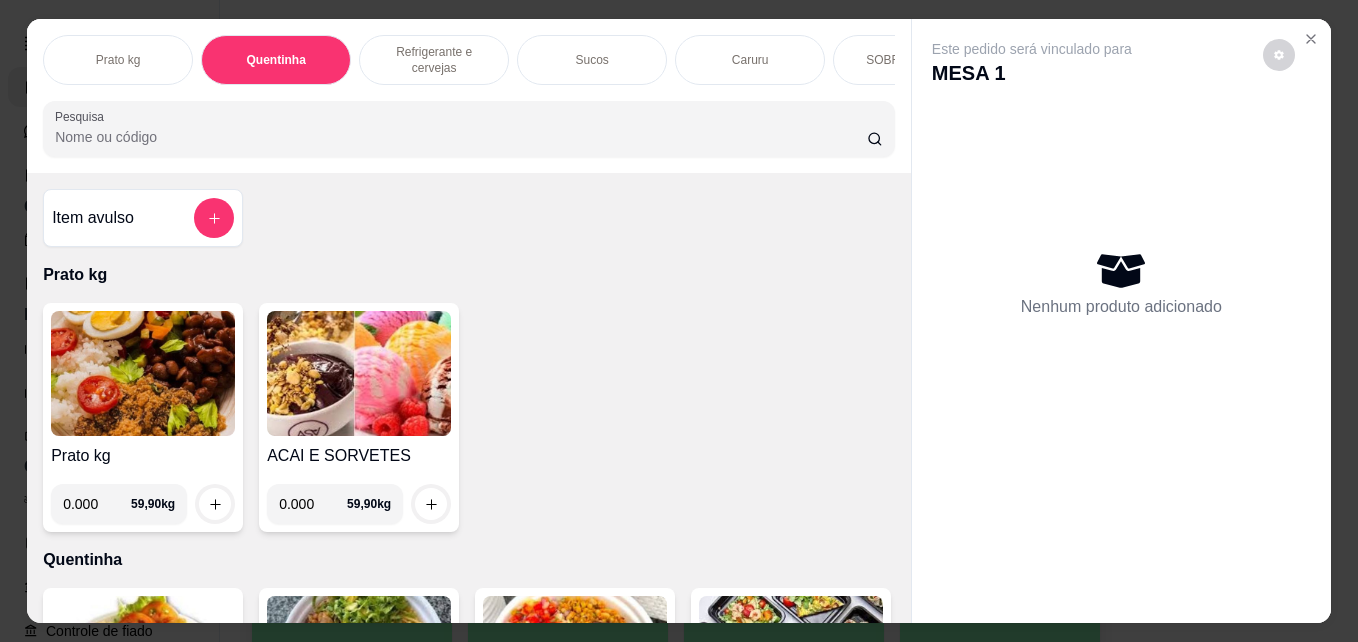 scroll, scrollTop: 375, scrollLeft: 0, axis: vertical 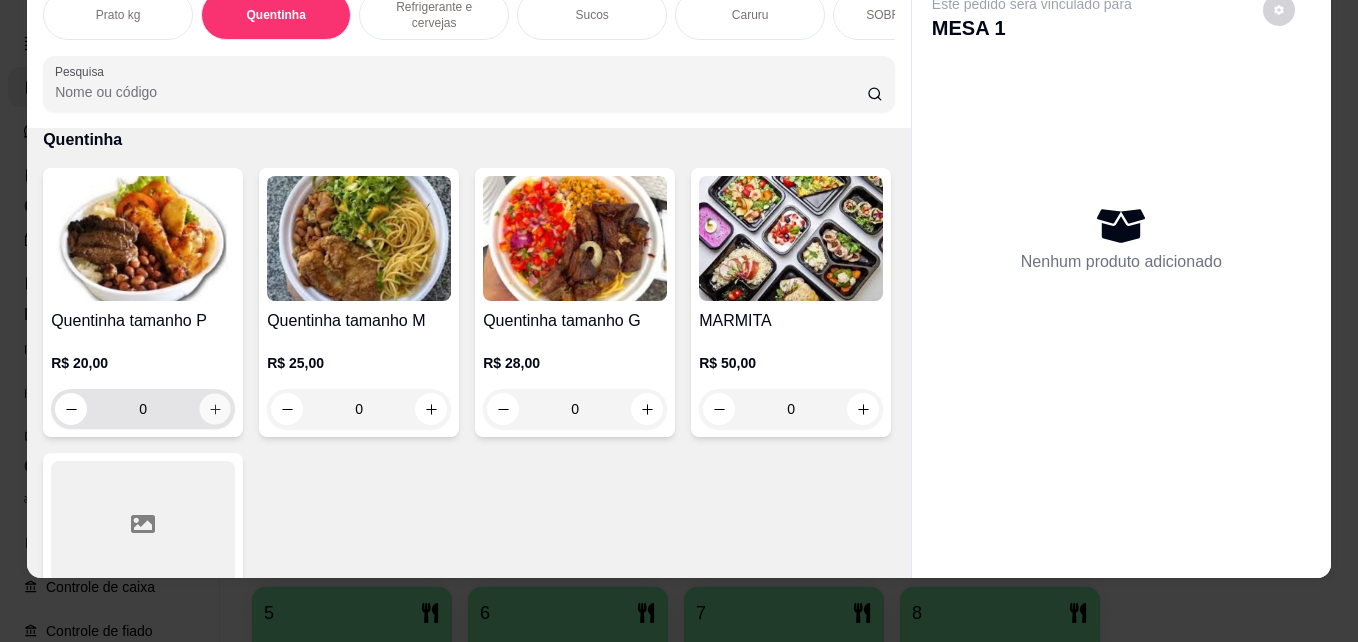 click 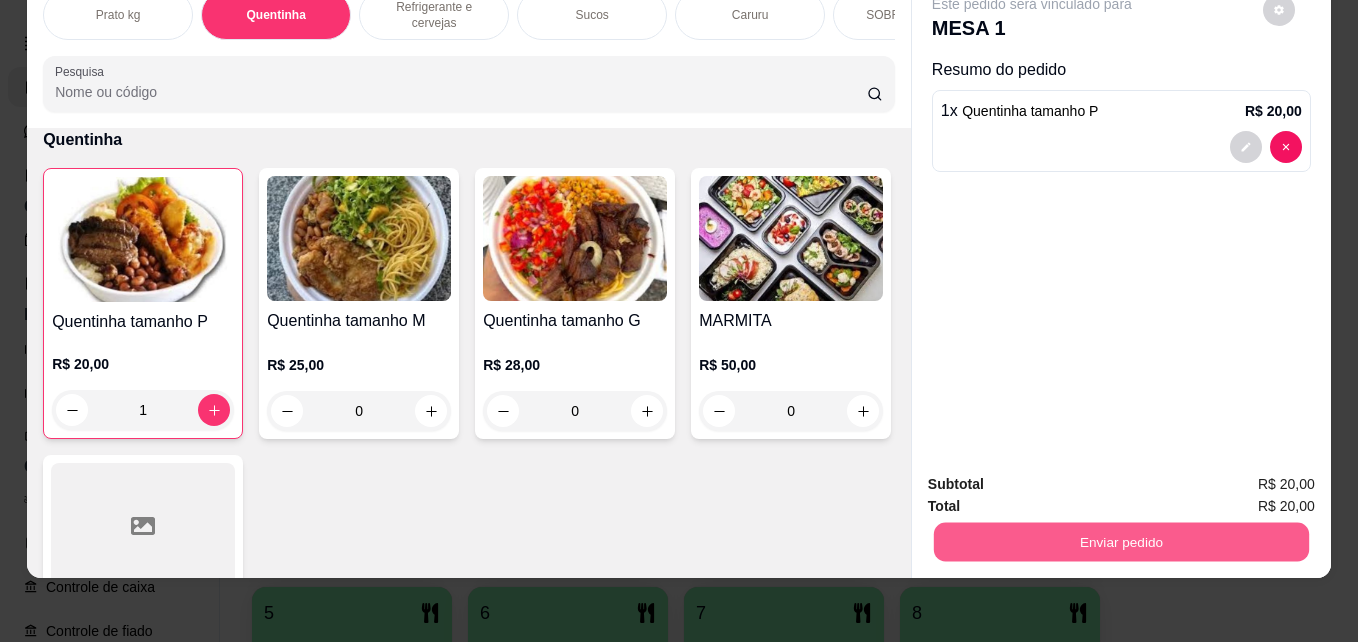 click on "Enviar pedido" at bounding box center (1121, 541) 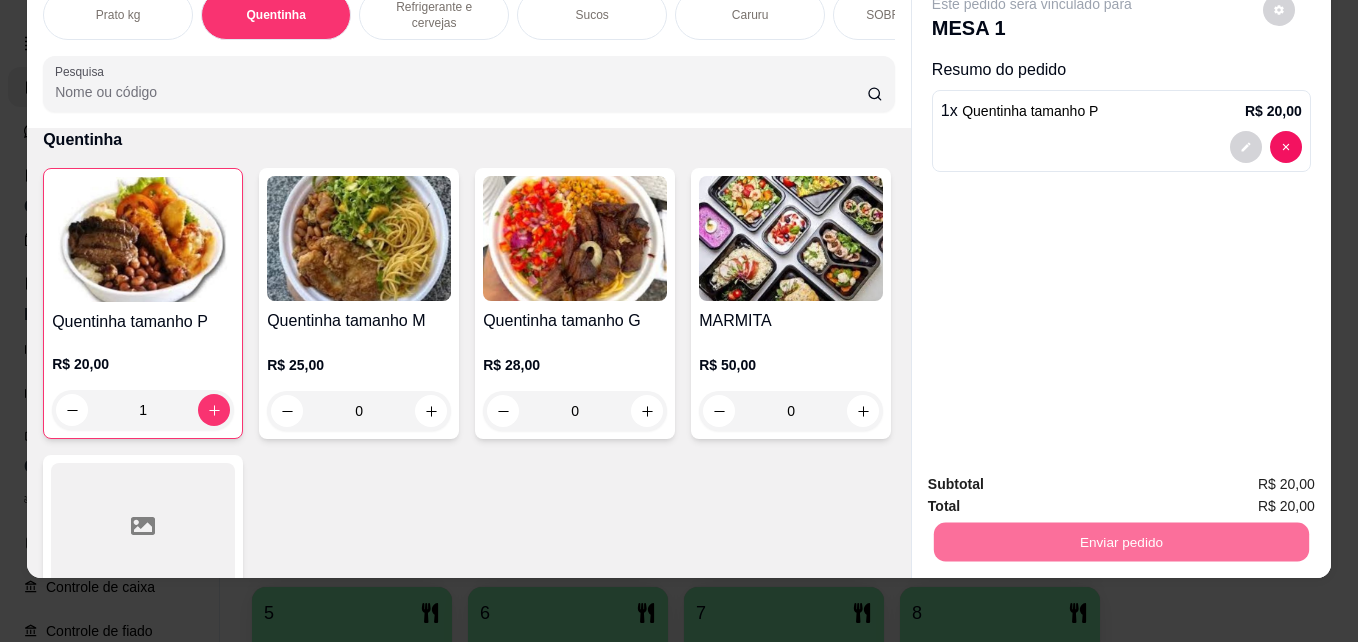 click on "Não registrar e enviar pedido" at bounding box center (1055, 477) 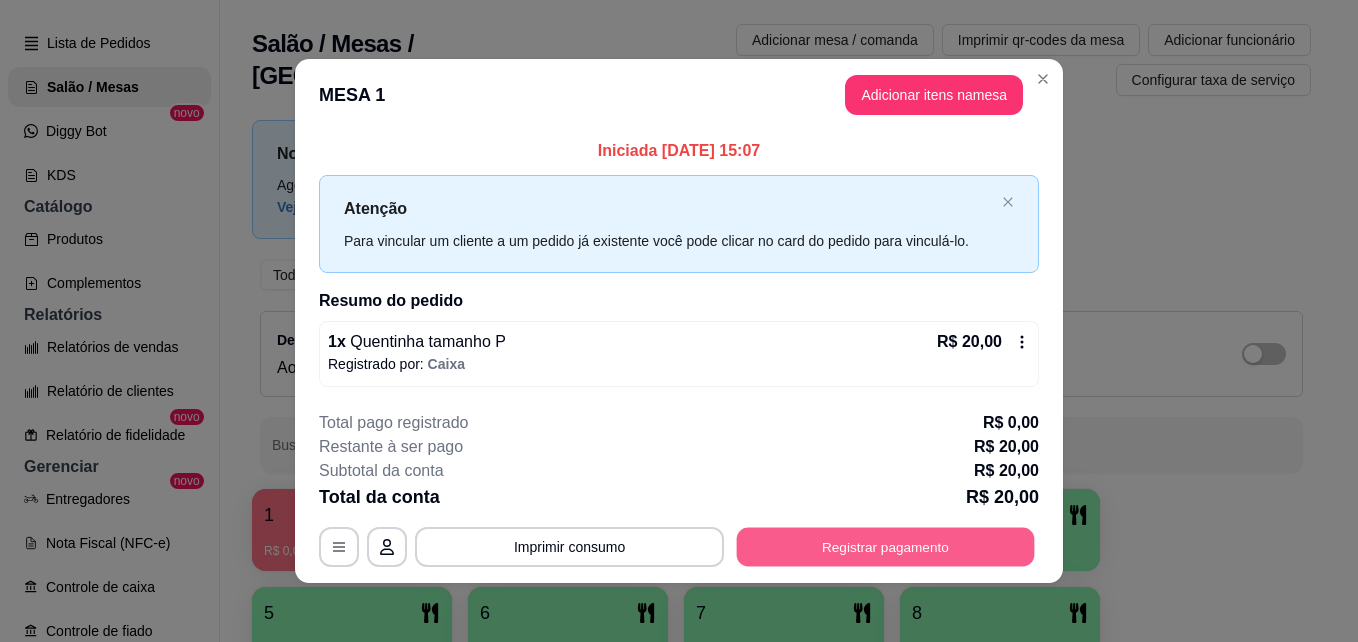 click on "Registrar pagamento" at bounding box center (886, 546) 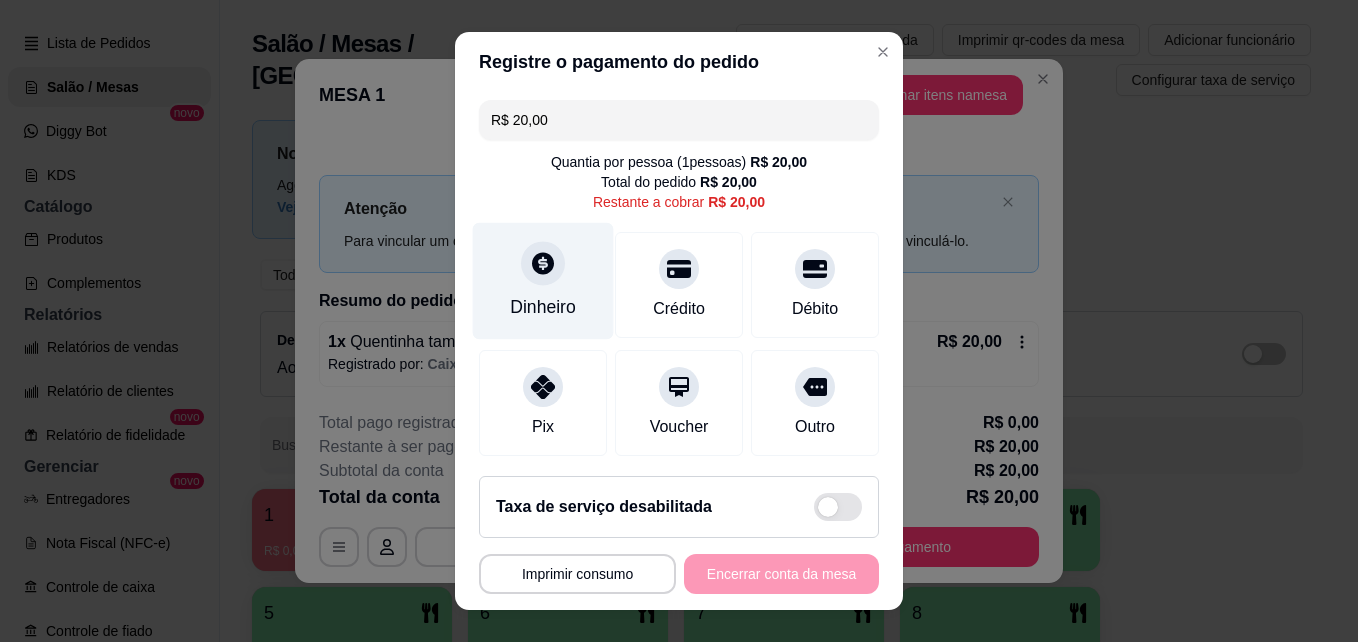 click on "Dinheiro" at bounding box center [543, 307] 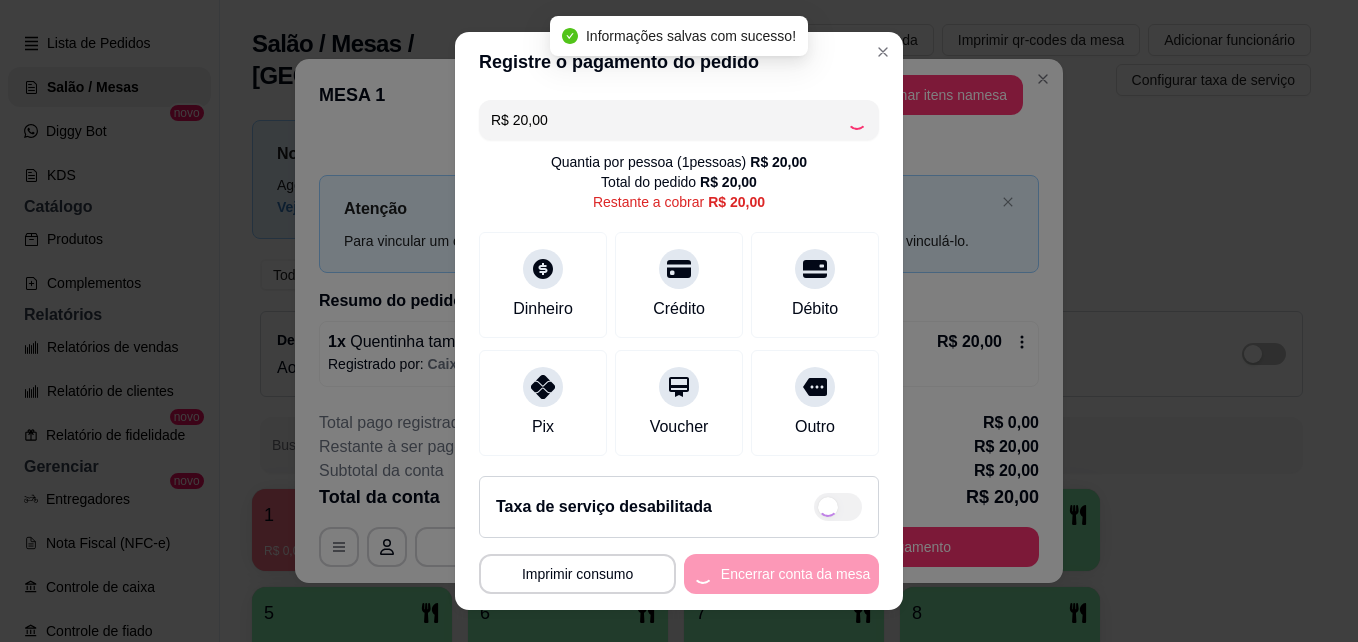 type on "R$ 0,00" 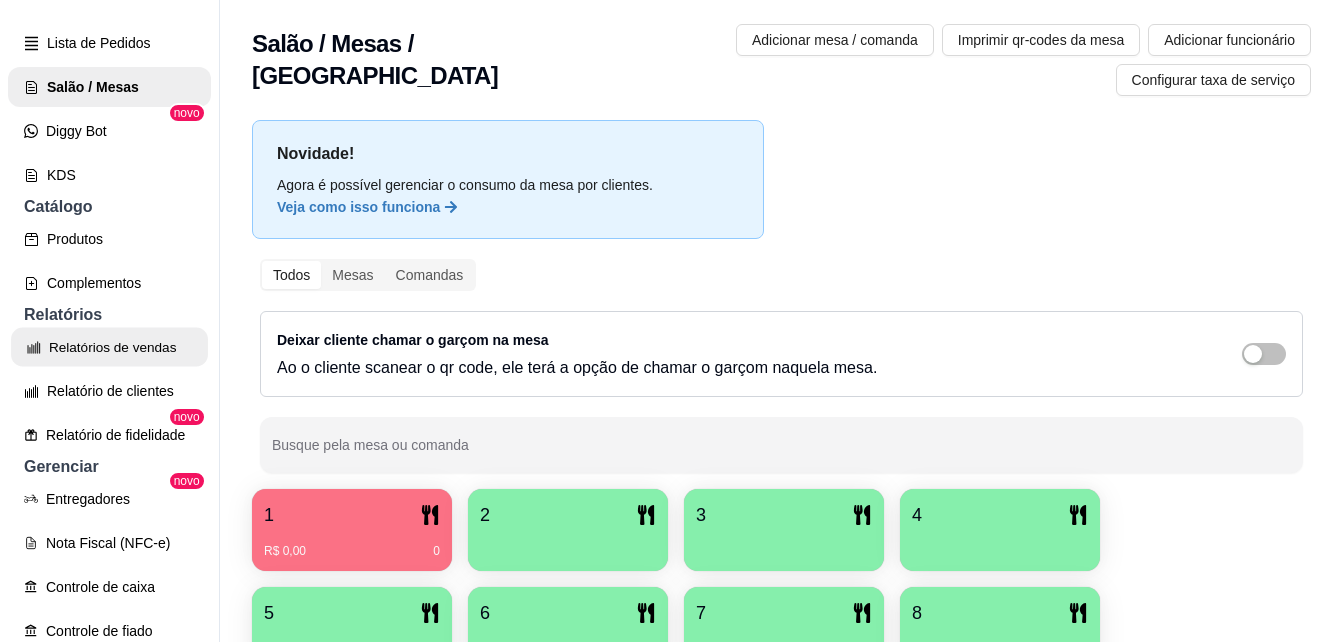 click on "Relatórios de vendas" at bounding box center [109, 347] 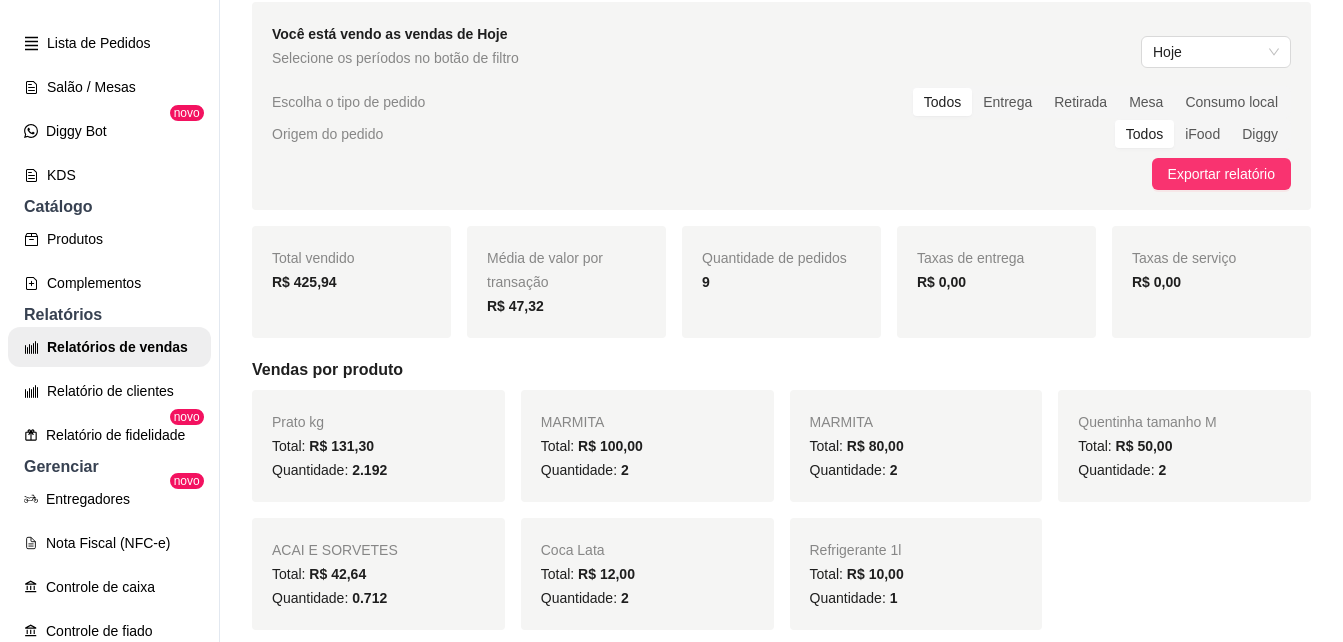 scroll, scrollTop: 81, scrollLeft: 0, axis: vertical 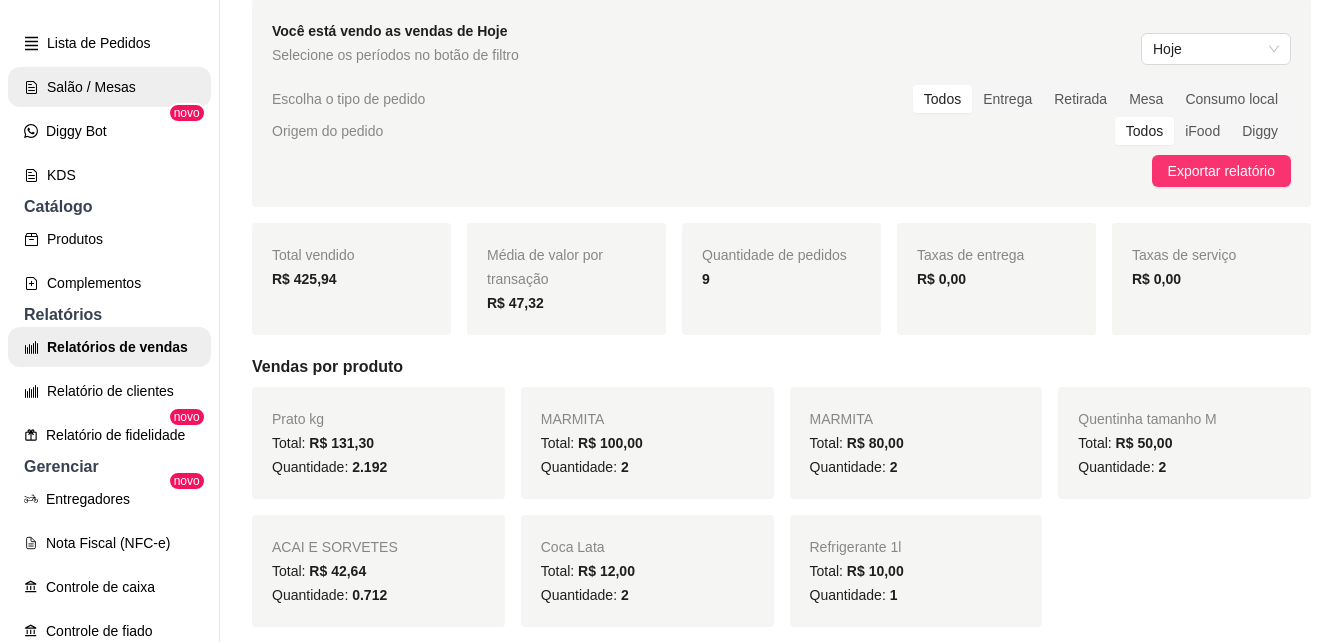 click on "Salão / Mesas" at bounding box center (109, 87) 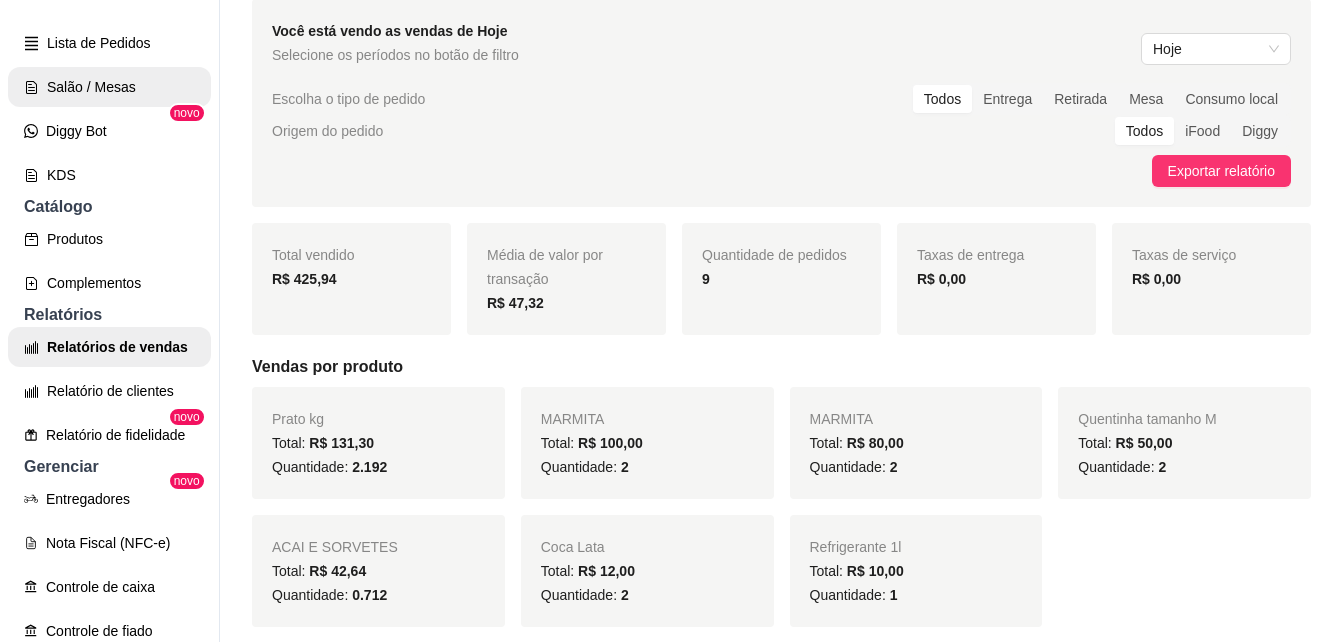 scroll, scrollTop: 0, scrollLeft: 0, axis: both 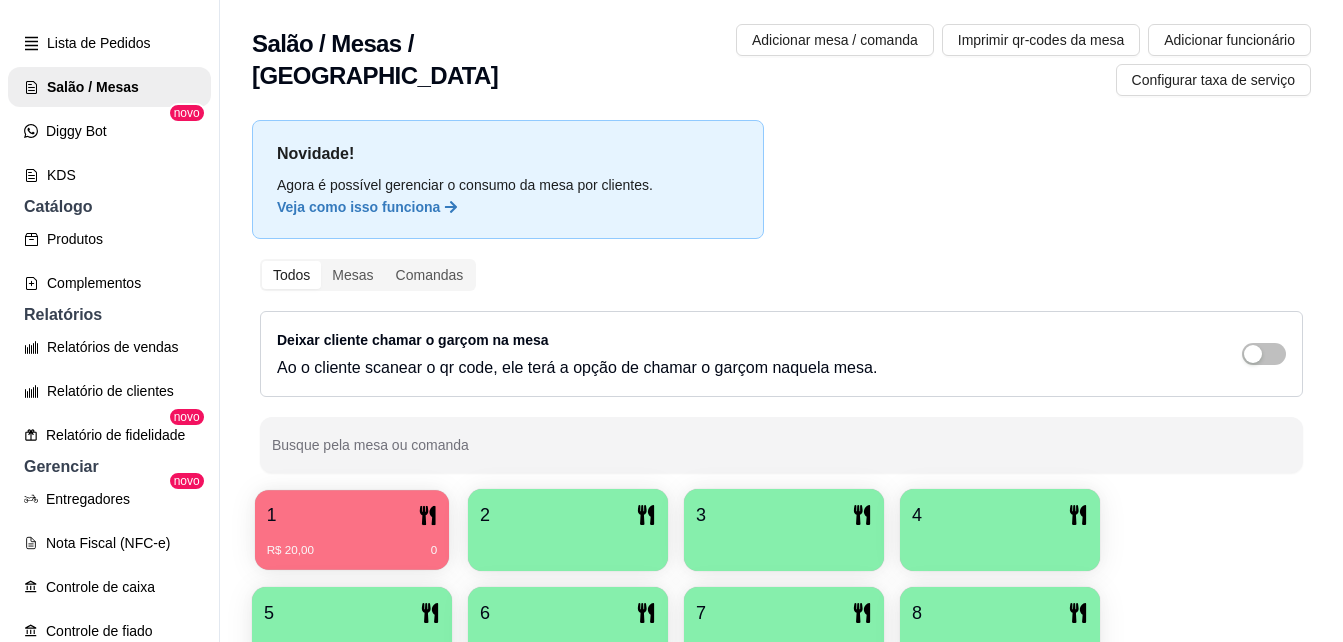 click on "R$ 20,00 0" at bounding box center (352, 543) 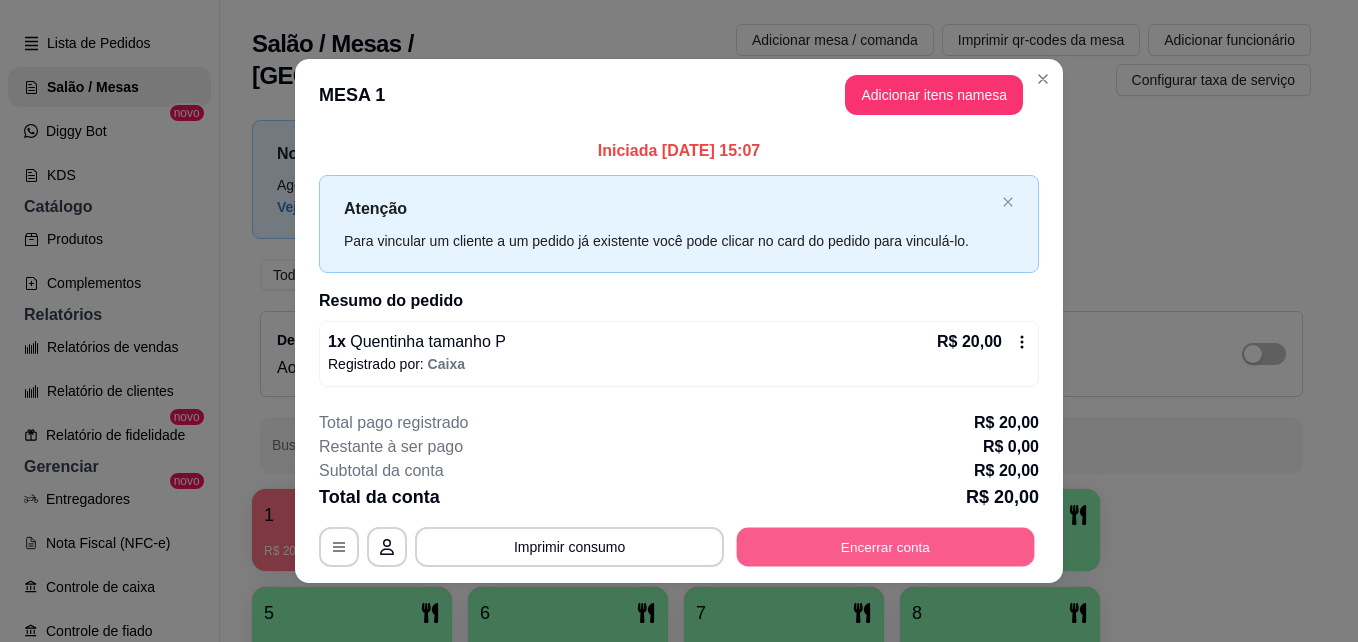 click on "Encerrar conta" at bounding box center (886, 546) 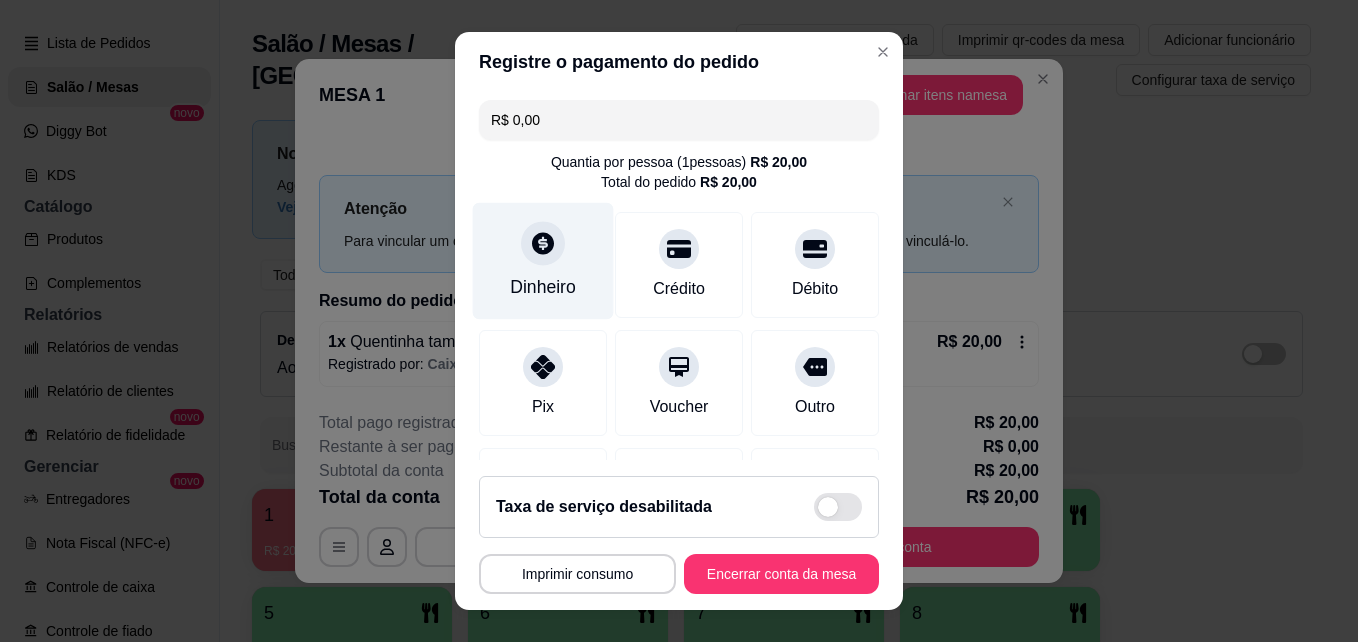 click on "Dinheiro" at bounding box center [543, 287] 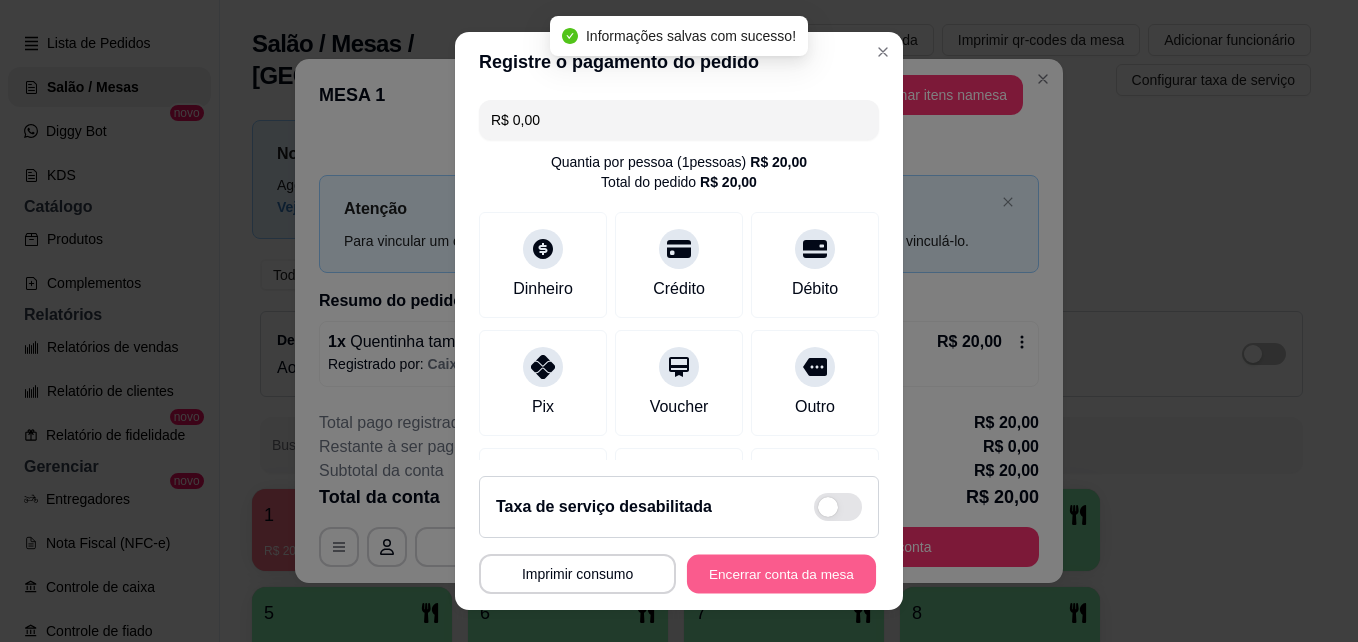 click on "Encerrar conta da mesa" at bounding box center (781, 574) 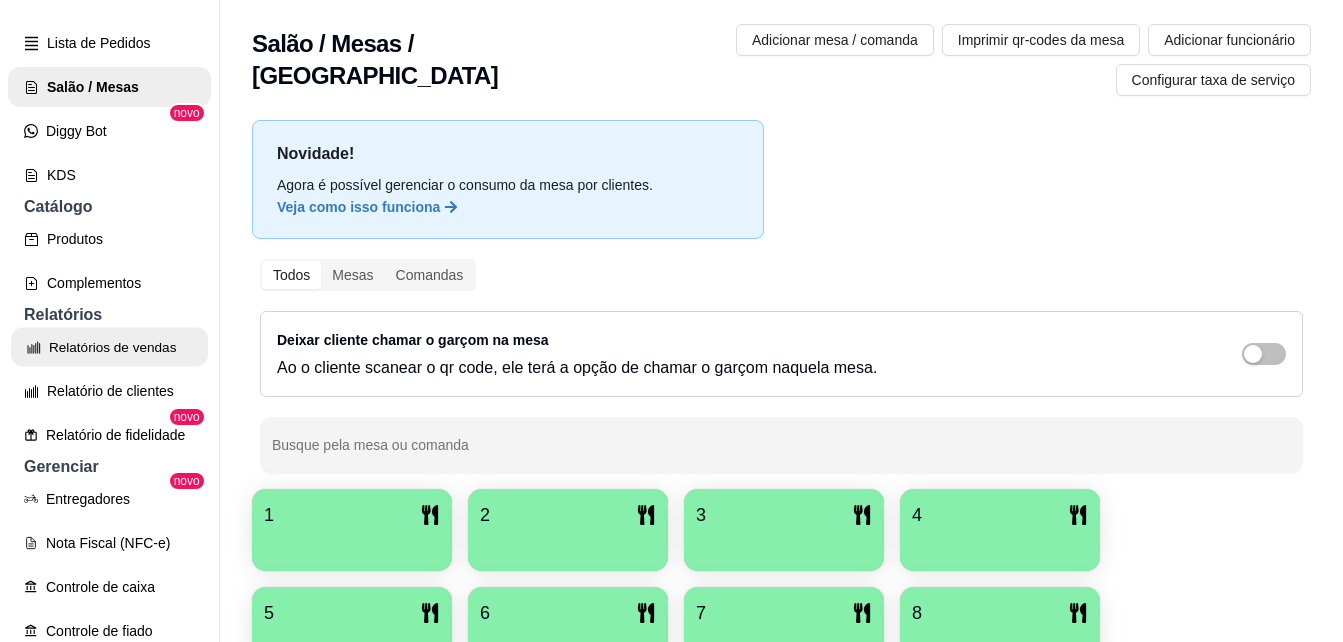 click on "Relatórios de vendas" at bounding box center (109, 347) 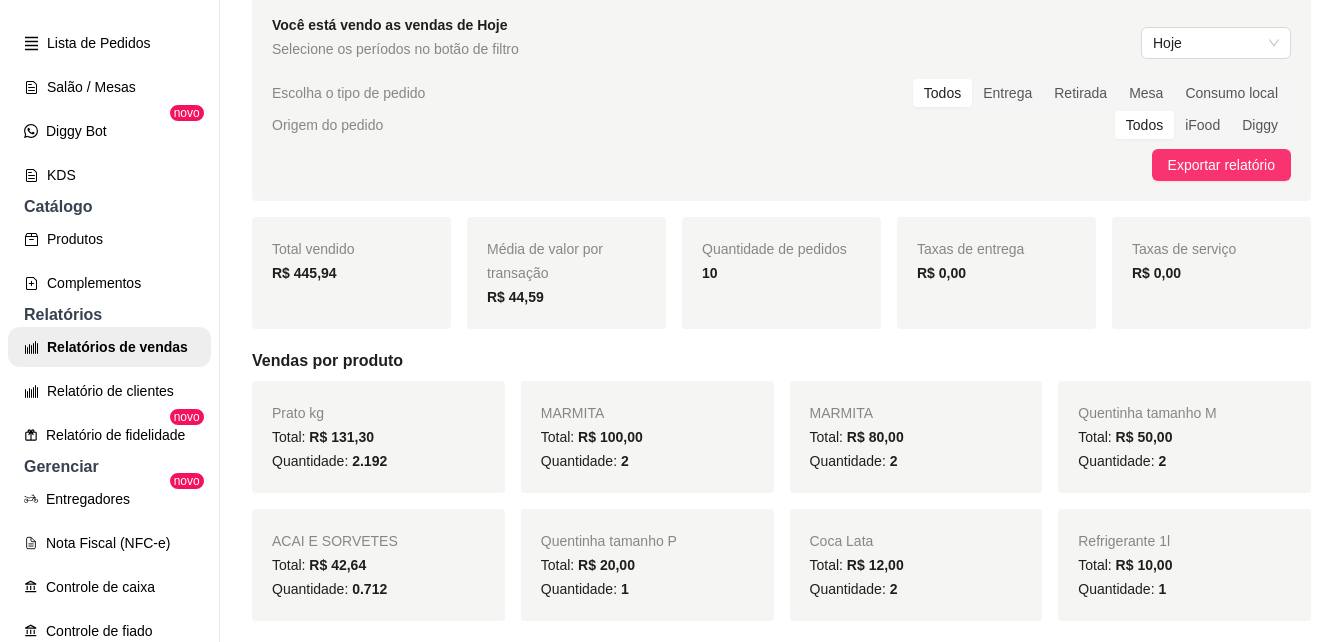 scroll, scrollTop: 84, scrollLeft: 0, axis: vertical 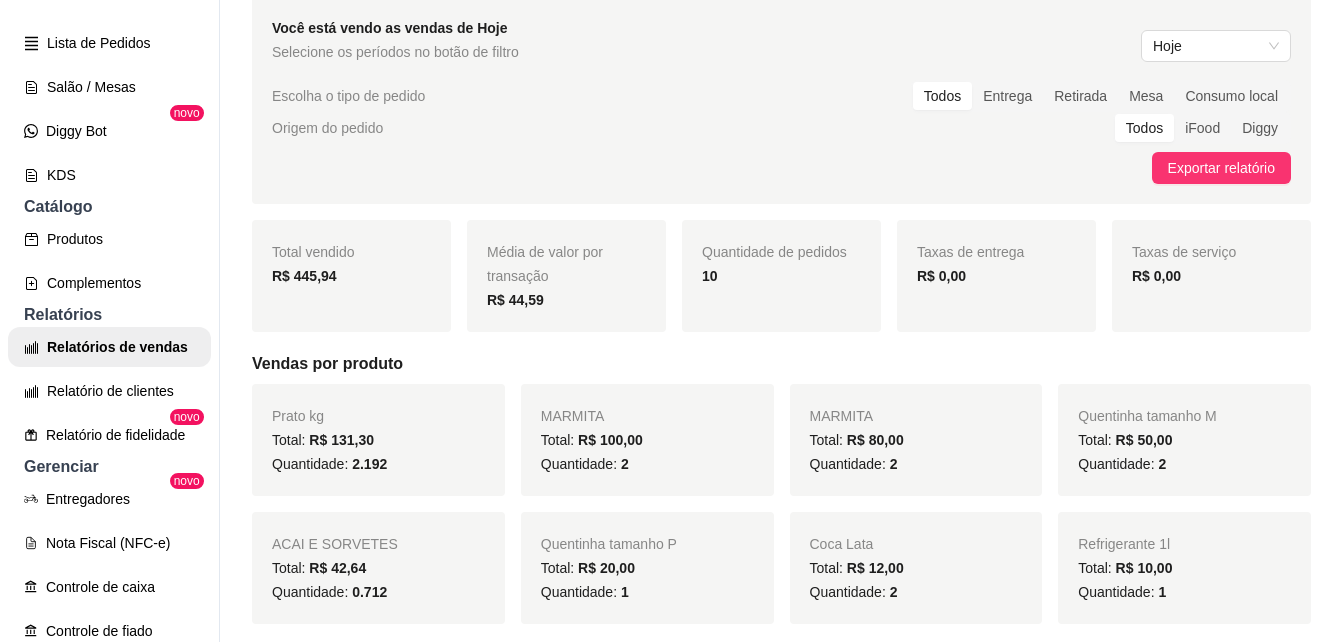 click on "Total vendido R$ 445,94 Média de valor por transação R$ 44,59 Quantidade de pedidos 10 Taxas de entrega R$ 0,00 Taxas de serviço R$ 0,00 Vendas por produto Prato kg Total:   R$ 131,30 Quantidade:   2.192 MARMITA Total:   R$ 100,00 Quantidade:   2 MARMITA Total:   R$ 80,00 Quantidade:   2 Quentinha tamanho M Total:   R$ 50,00 Quantidade:   2 ACAI E SORVETES  Total:   R$ 42,64 Quantidade:   0.712 Quentinha tamanho P Total:   R$ 20,00 Quantidade:   1 Coca Lata  Total:   R$ 12,00 Quantidade:   2 Refrigerante 1l Total:   R$ 10,00 Quantidade:   1 Vendas por meio de pagamento Dinheiro   OFFLINE  -   DIGGY Total:   R$ 284,67 Quantidade:   5 Transferência Pix   OFFLINE  -   DIGGY Total:   R$ 161,27 Quantidade:   7 Sem pagamento registrado Total:   R$ 0,00 Quantidade:   0 N. Pedido Plataforma Nome Data Tipo Valor Pagamento 809b7fac-287f-4101-b2f6-287528eddb8c [DATE] 15:53 Mesa R$ 20,00 Dinheiro 2f7cdebb-92cc-47e1-9304-885494021ab2 [DATE] 15:49 Mesa R$ 205,00 Dinheiro Mesa R$ 17,97" at bounding box center [781, 1004] 